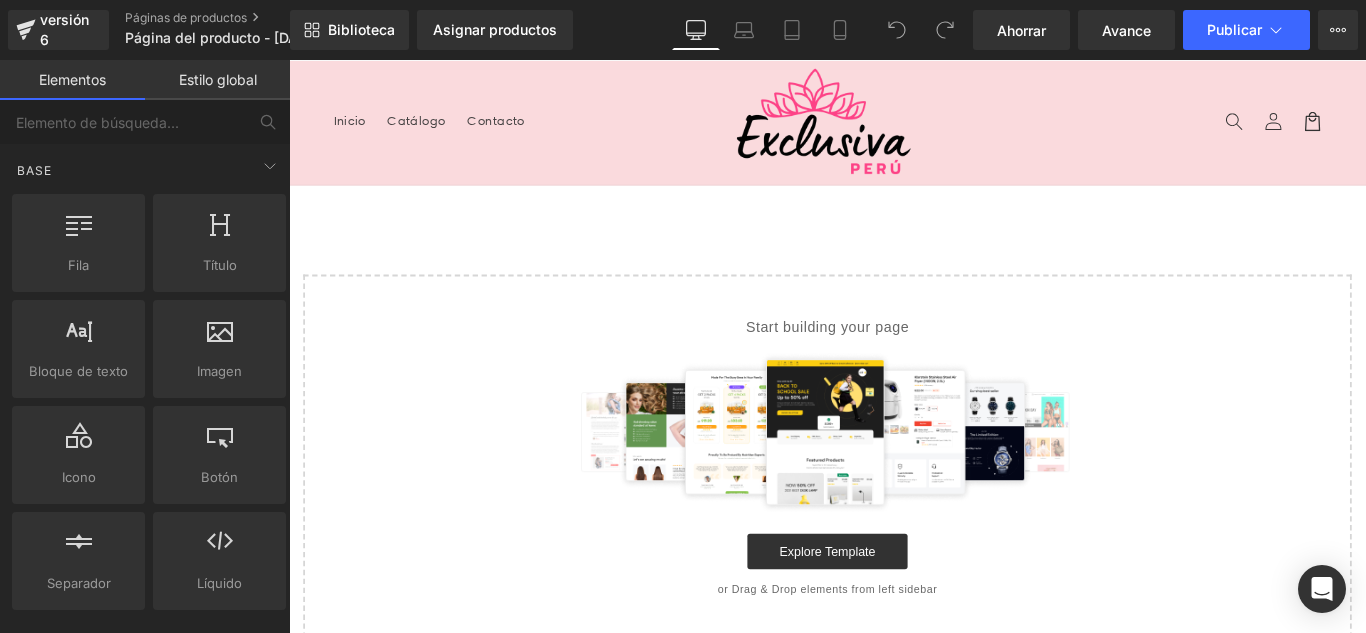 scroll, scrollTop: 0, scrollLeft: 0, axis: both 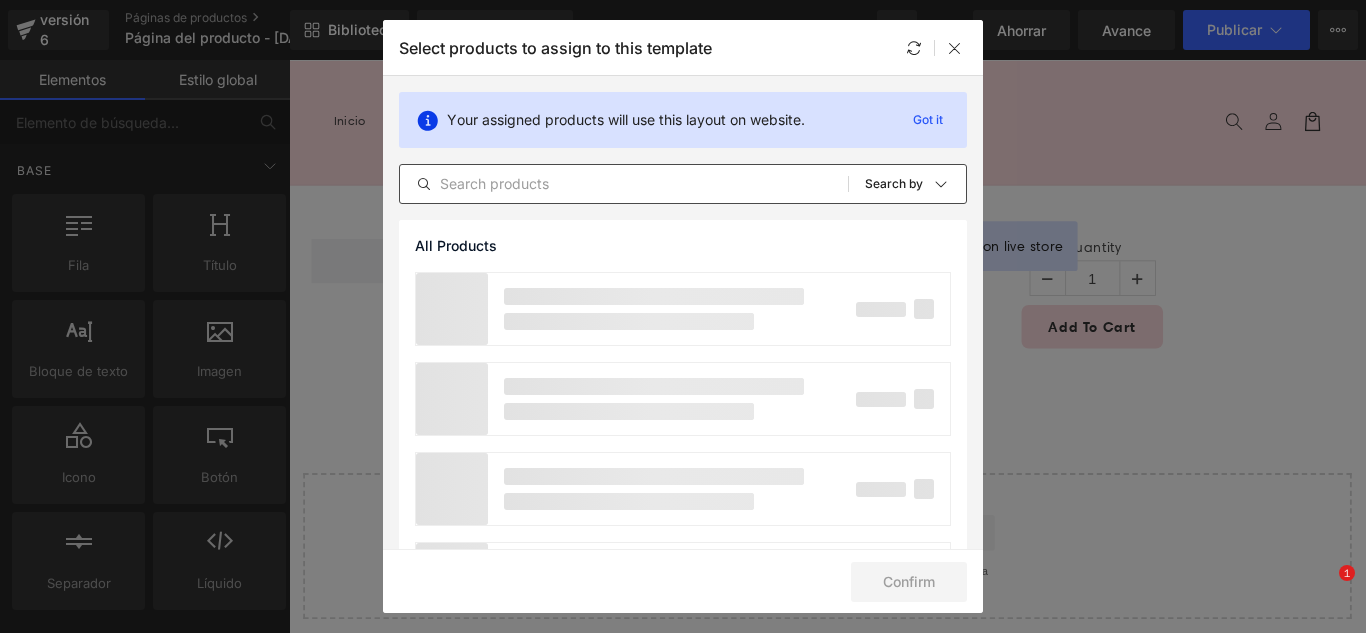 click at bounding box center [624, 184] 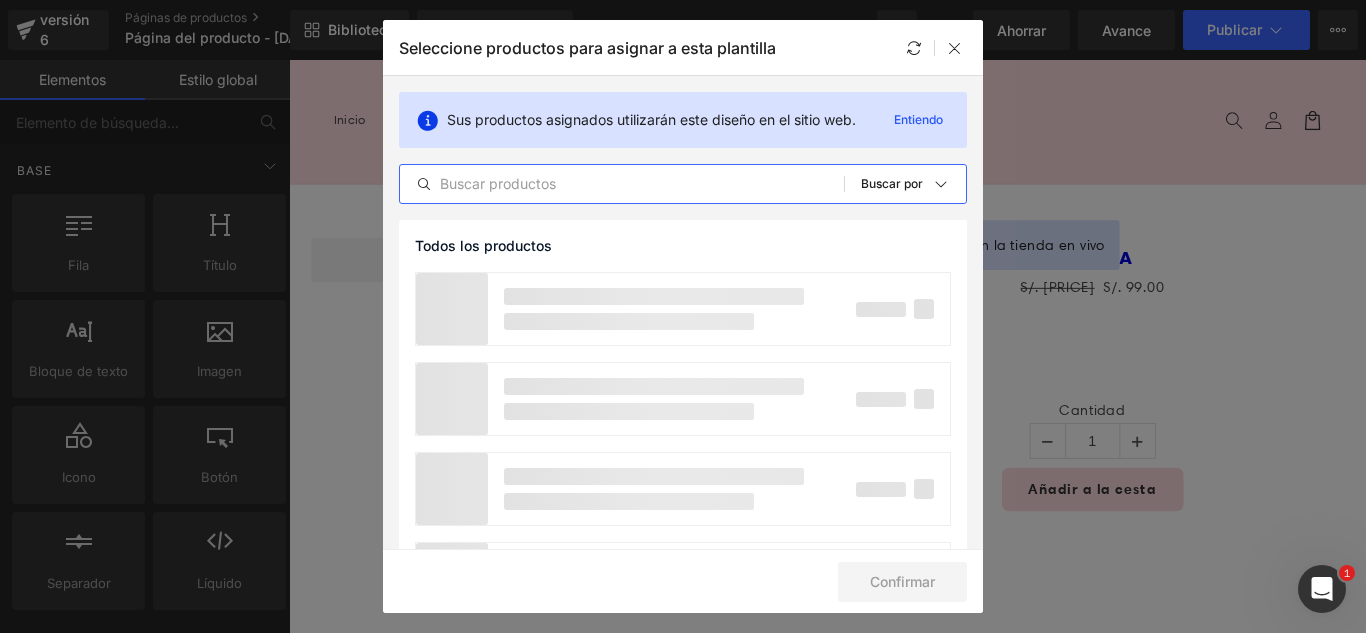 scroll, scrollTop: 0, scrollLeft: 0, axis: both 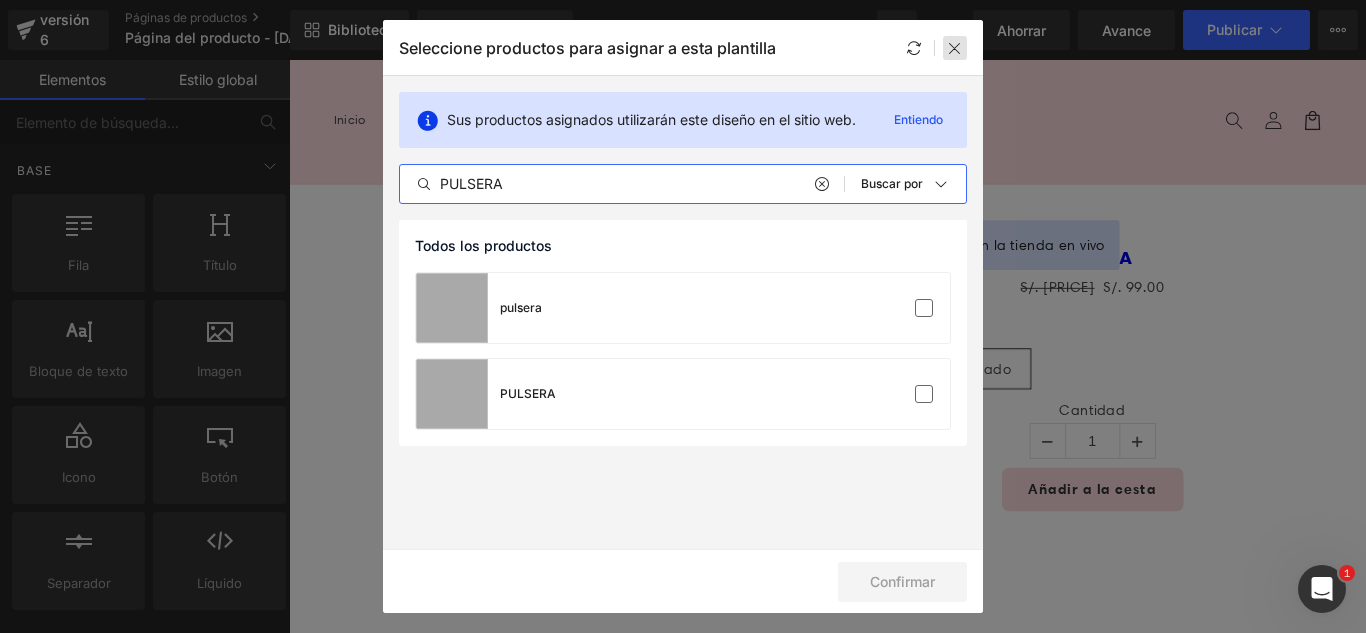 type on "PULSERA" 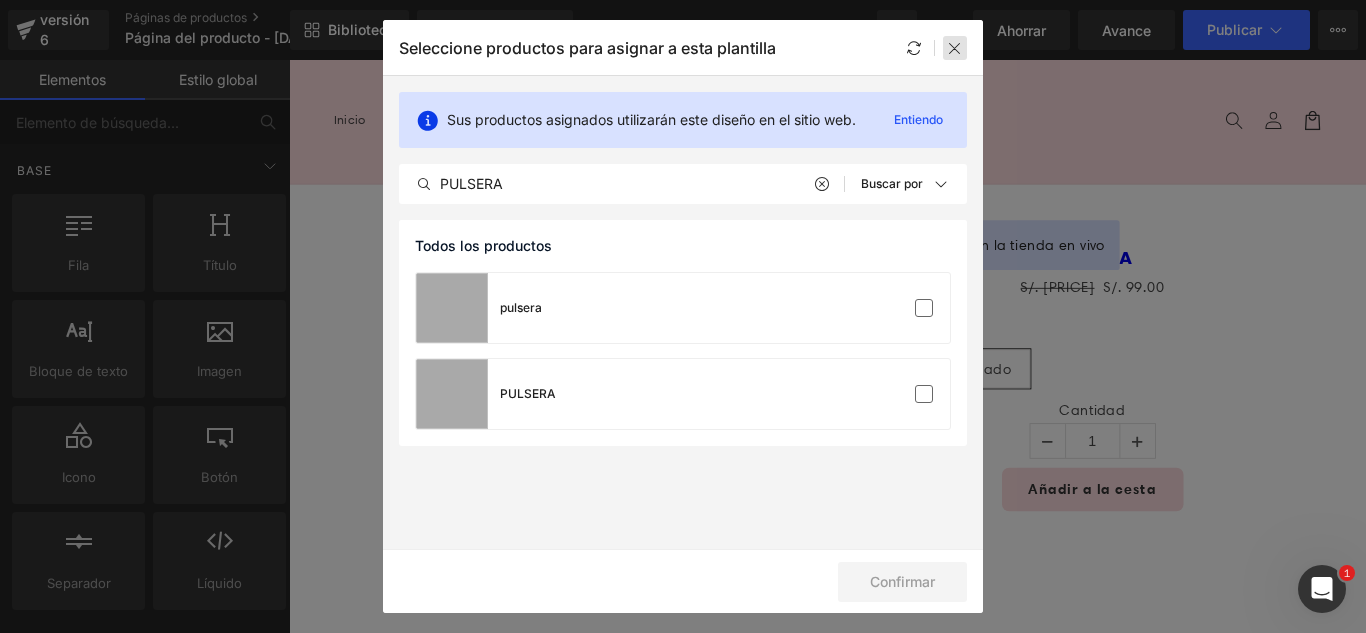 click at bounding box center [955, 48] 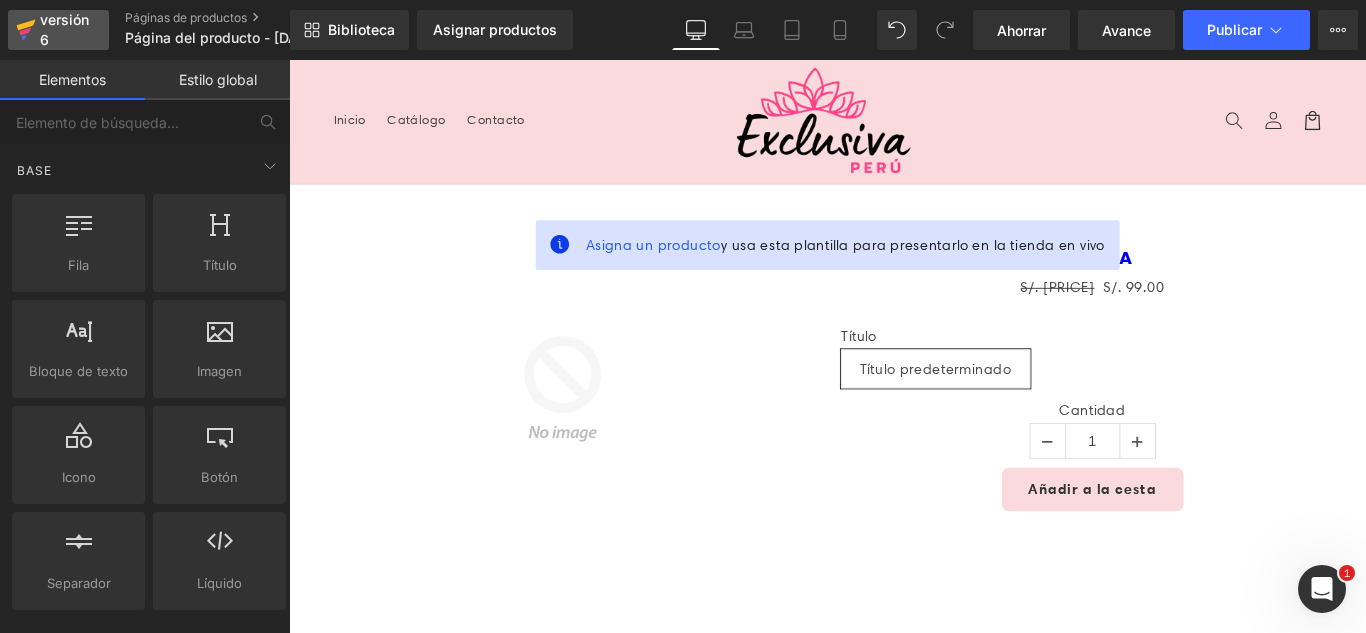 click on "versión 6" at bounding box center (66, 30) 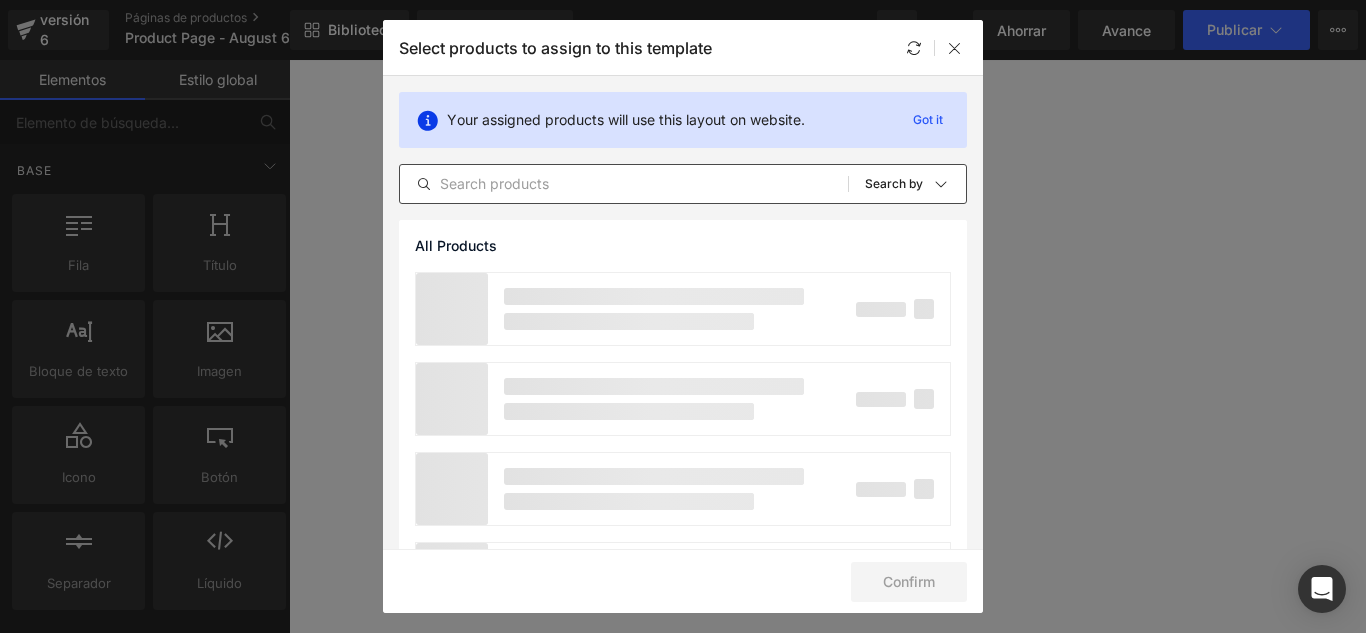 scroll, scrollTop: 0, scrollLeft: 0, axis: both 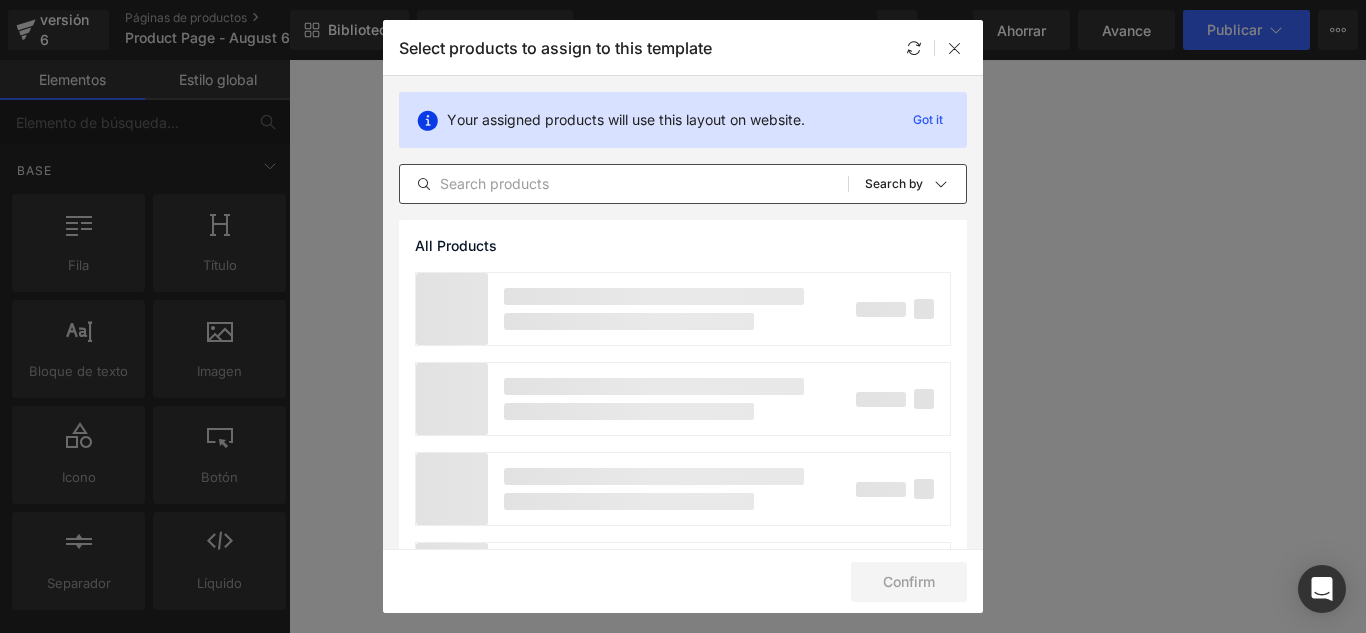 click at bounding box center [624, 184] 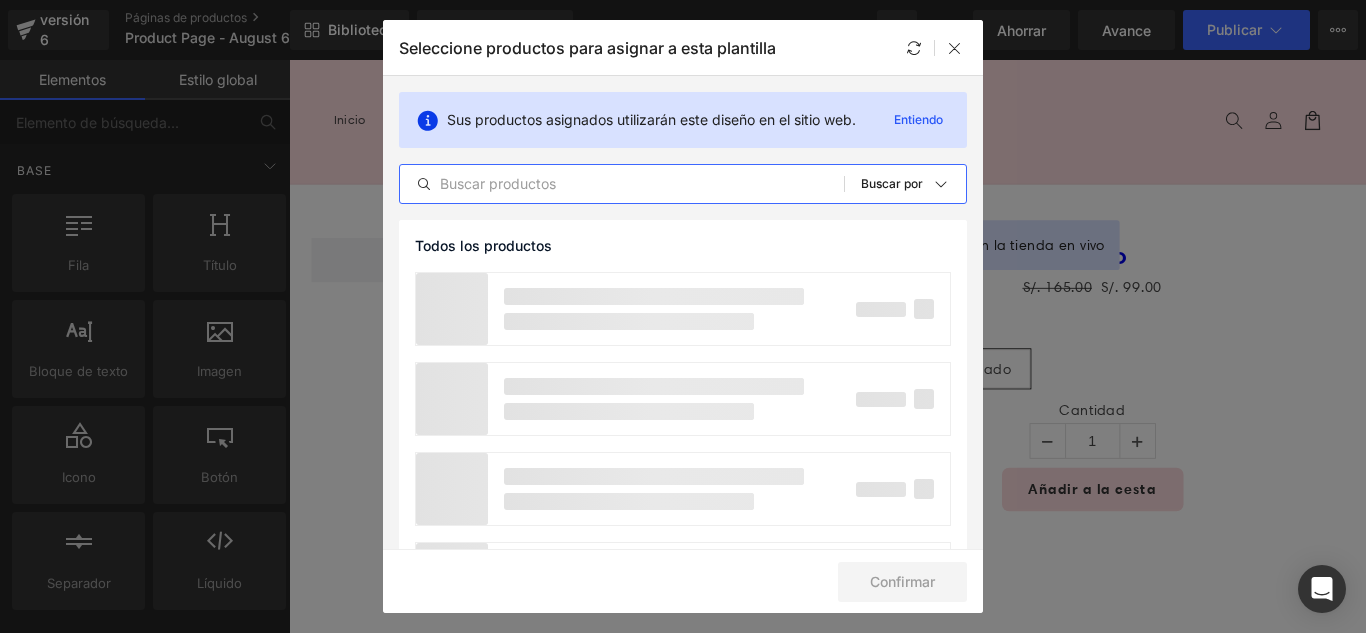 scroll, scrollTop: 0, scrollLeft: 0, axis: both 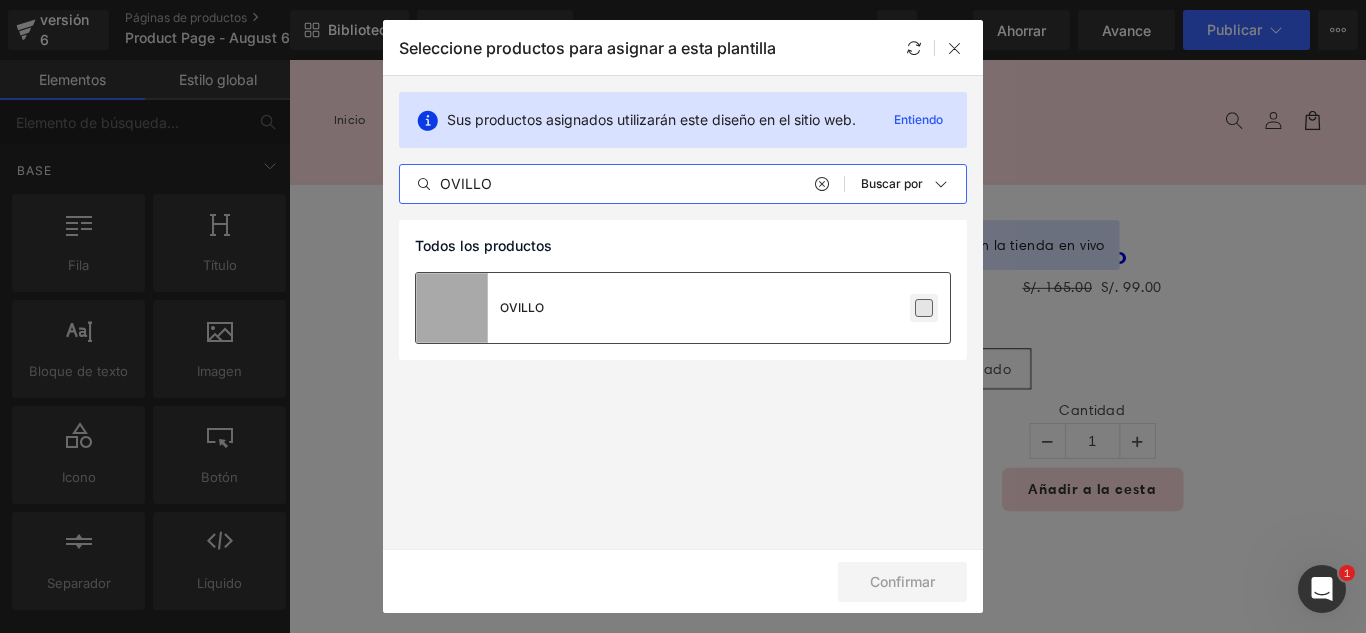 type on "OVILLO" 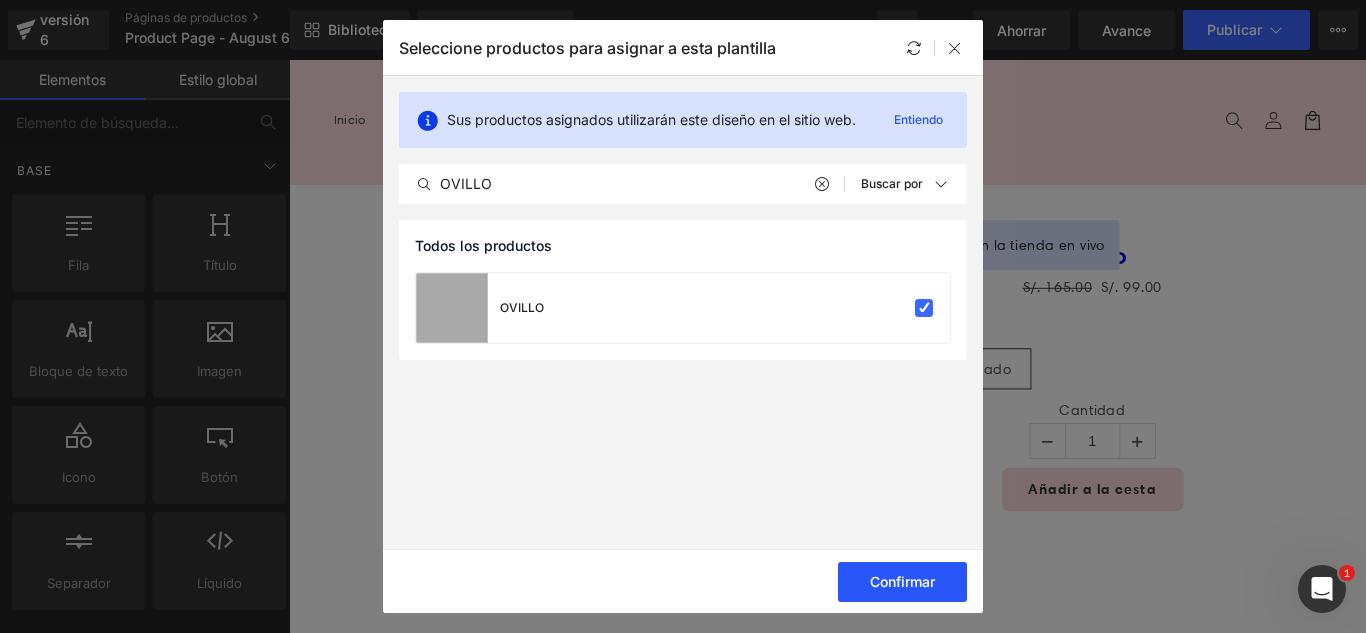 click on "Confirmar" at bounding box center (902, 581) 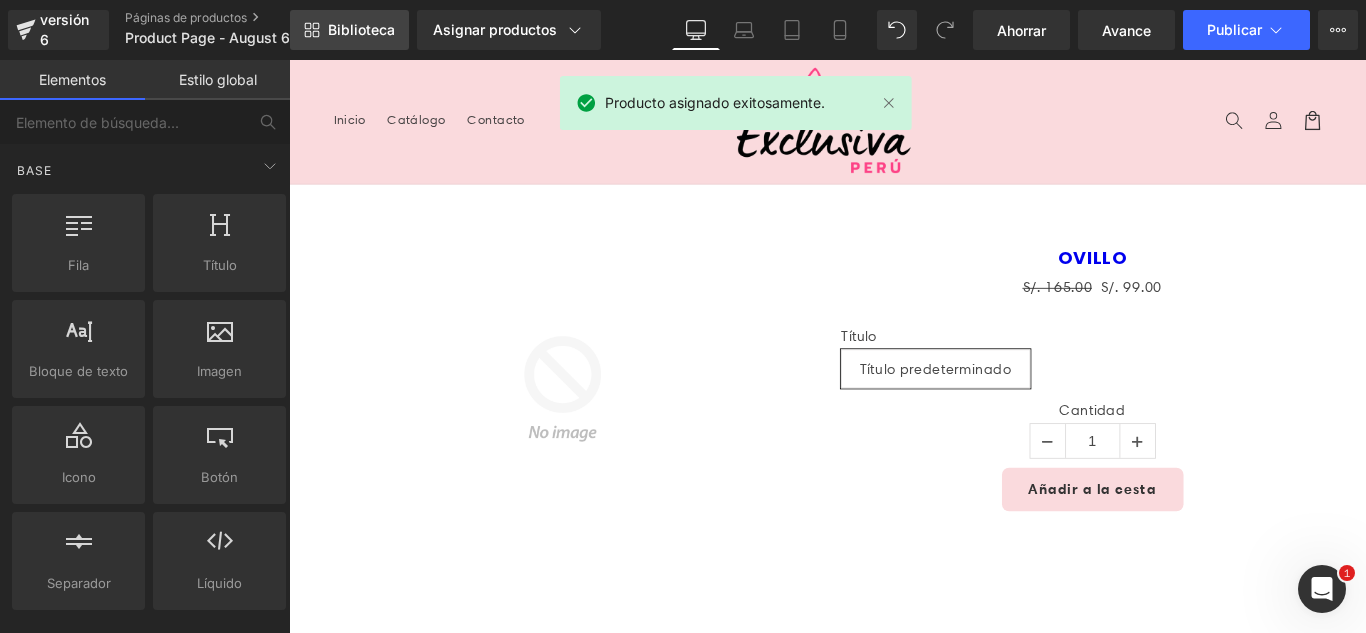 click on "Biblioteca" at bounding box center [361, 29] 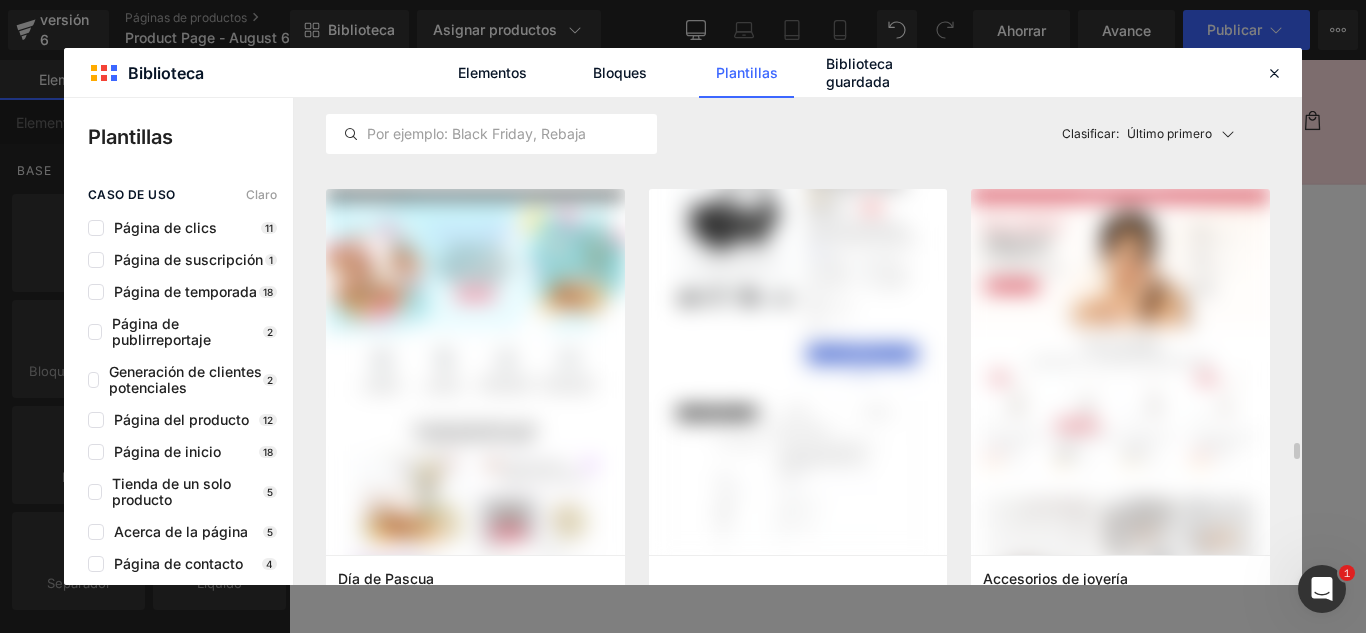 scroll, scrollTop: 7100, scrollLeft: 0, axis: vertical 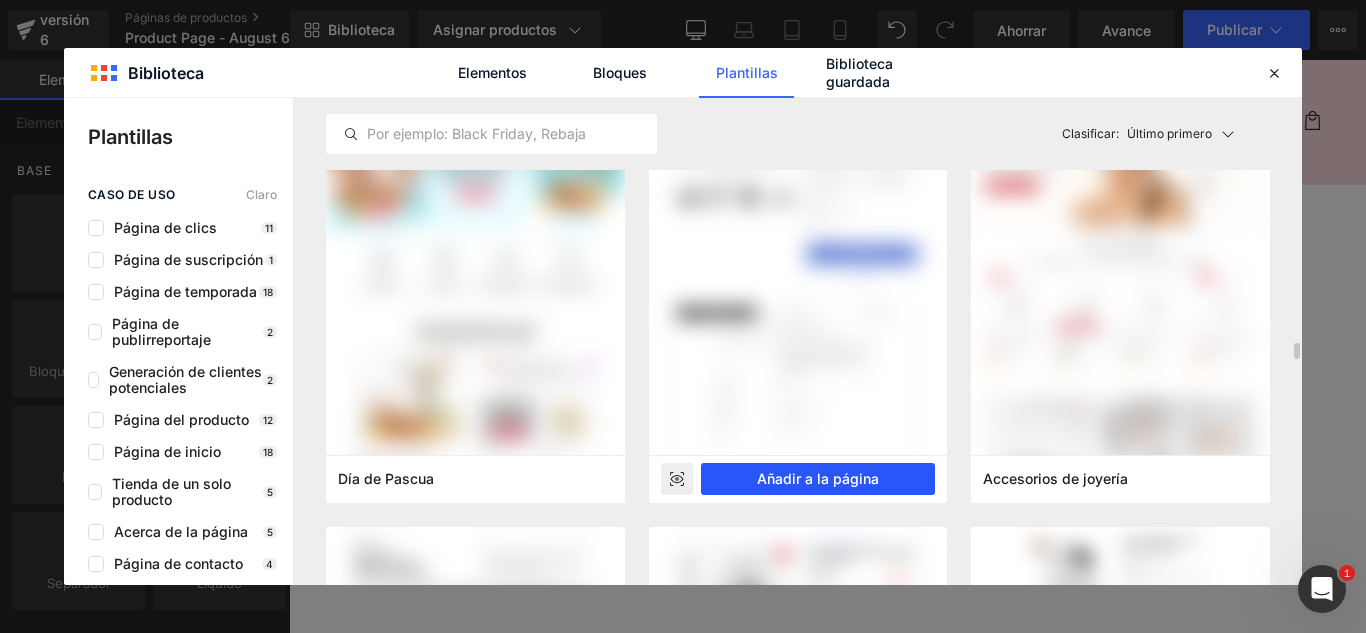 click on "Añadir a la página" at bounding box center [818, 479] 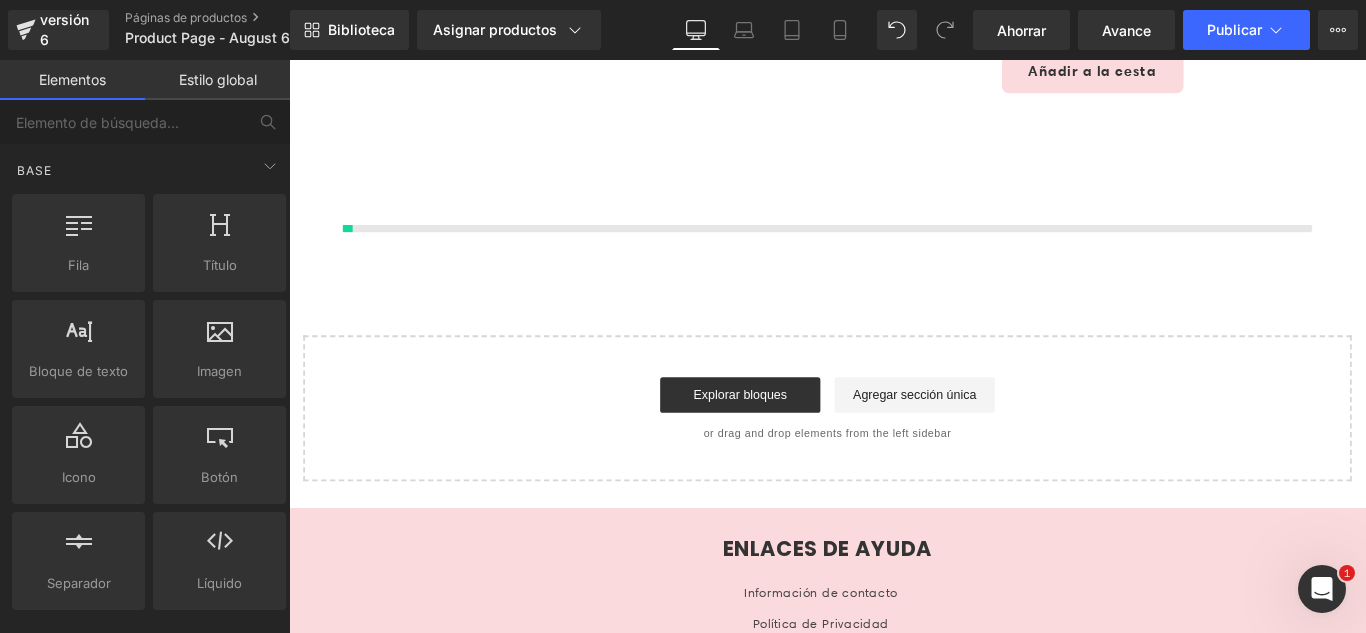 scroll, scrollTop: 475, scrollLeft: 0, axis: vertical 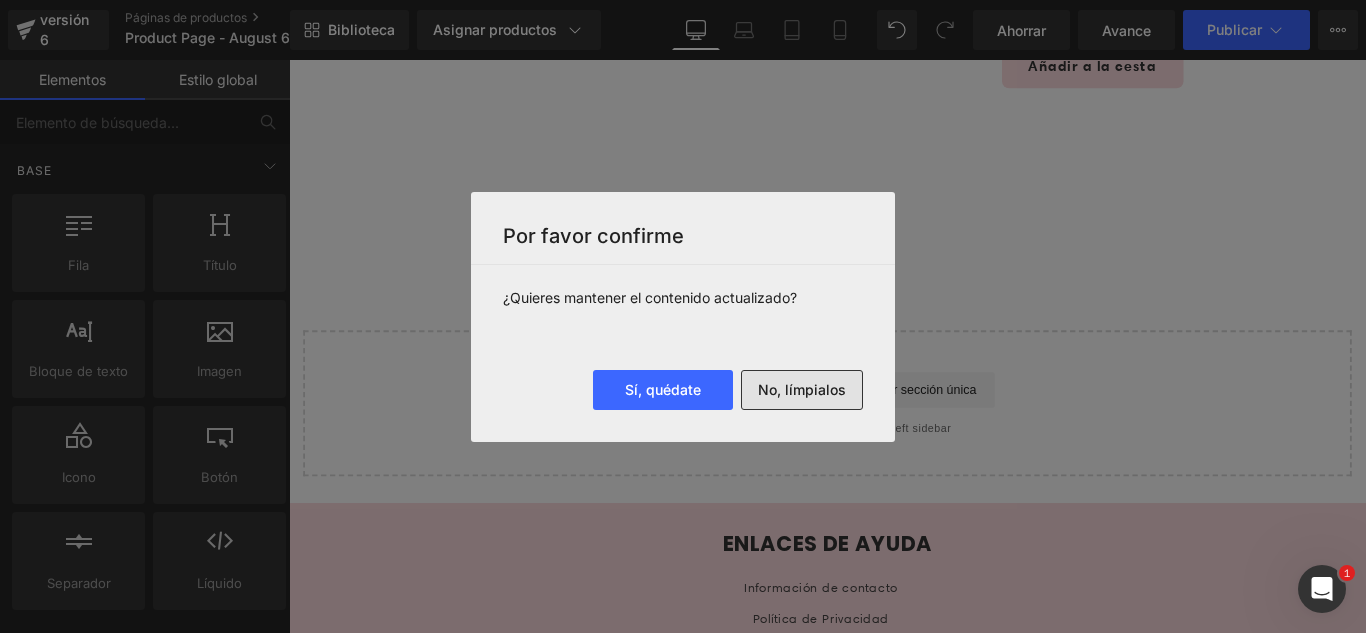 click on "No, límpialos" at bounding box center [802, 389] 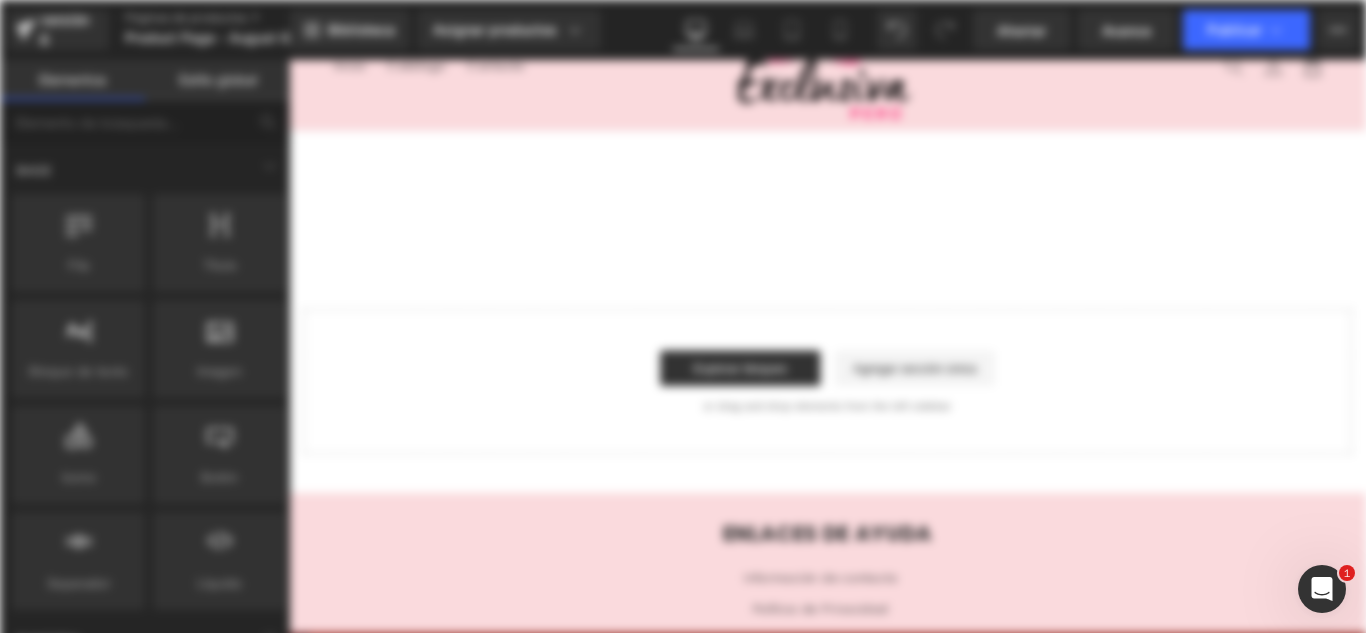 scroll, scrollTop: 0, scrollLeft: 0, axis: both 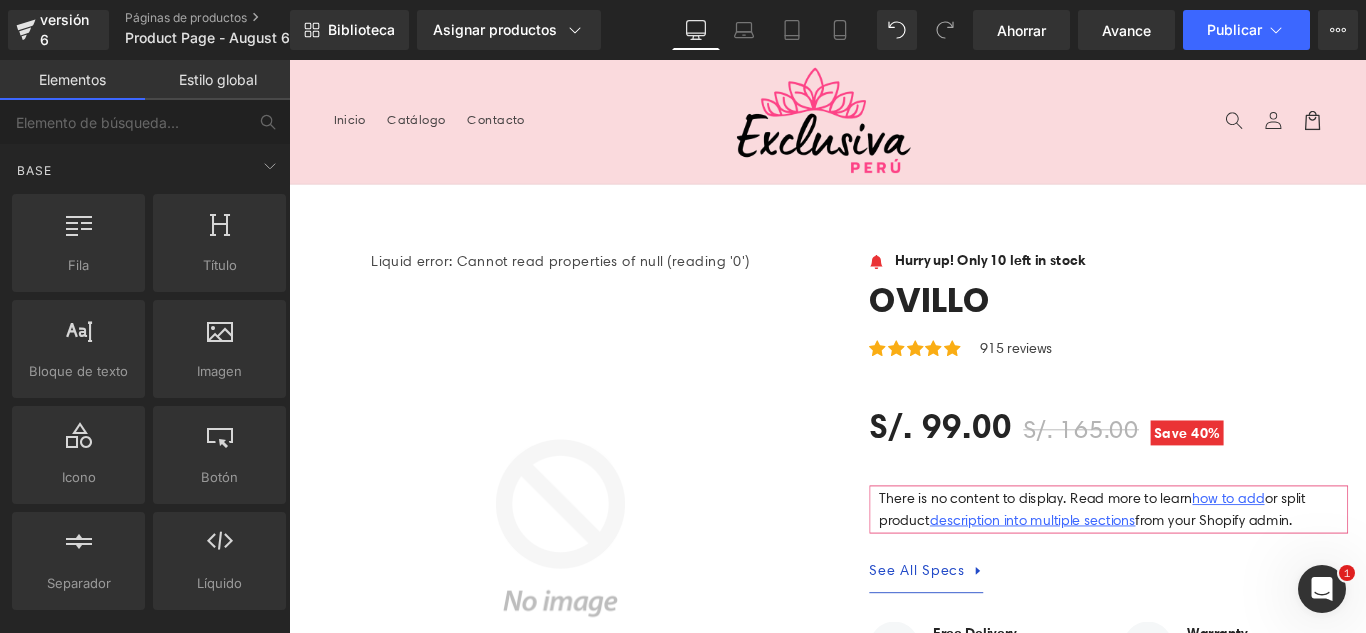 click on "Menú
Inicio
Catálogo
Contacto
Iniciar sesión
Inicio
Catálogo
Contacto
Búsqueda" at bounding box center [894, 129] 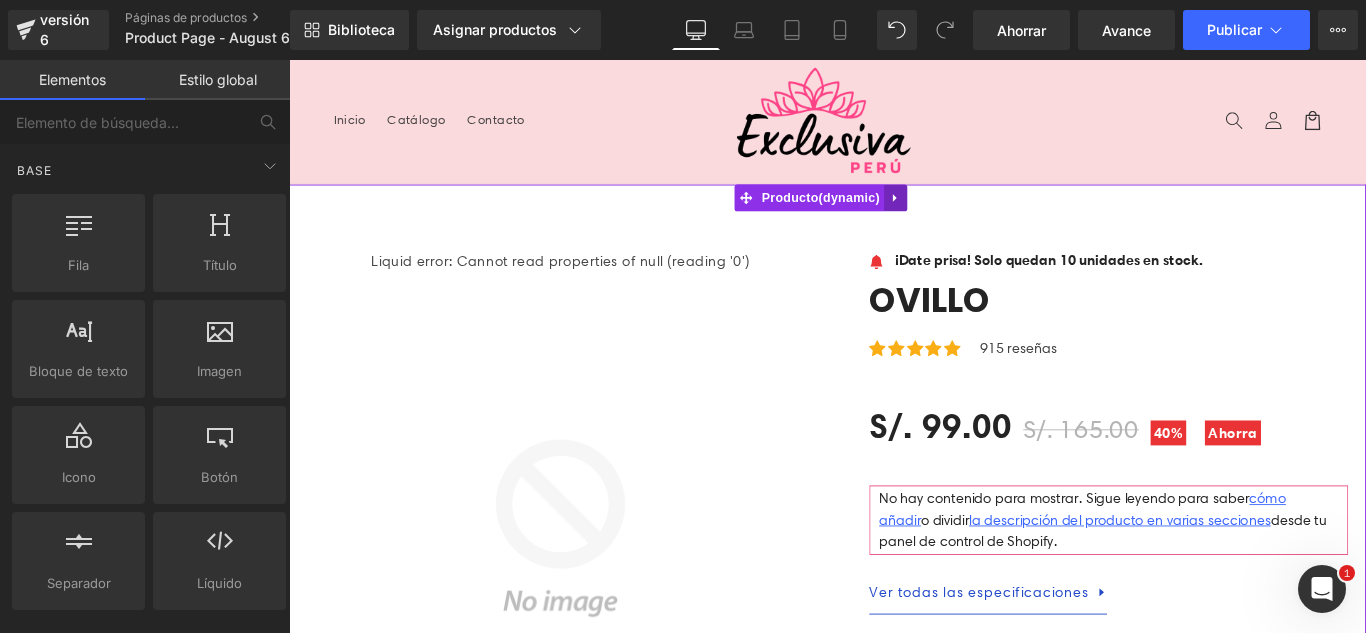 click 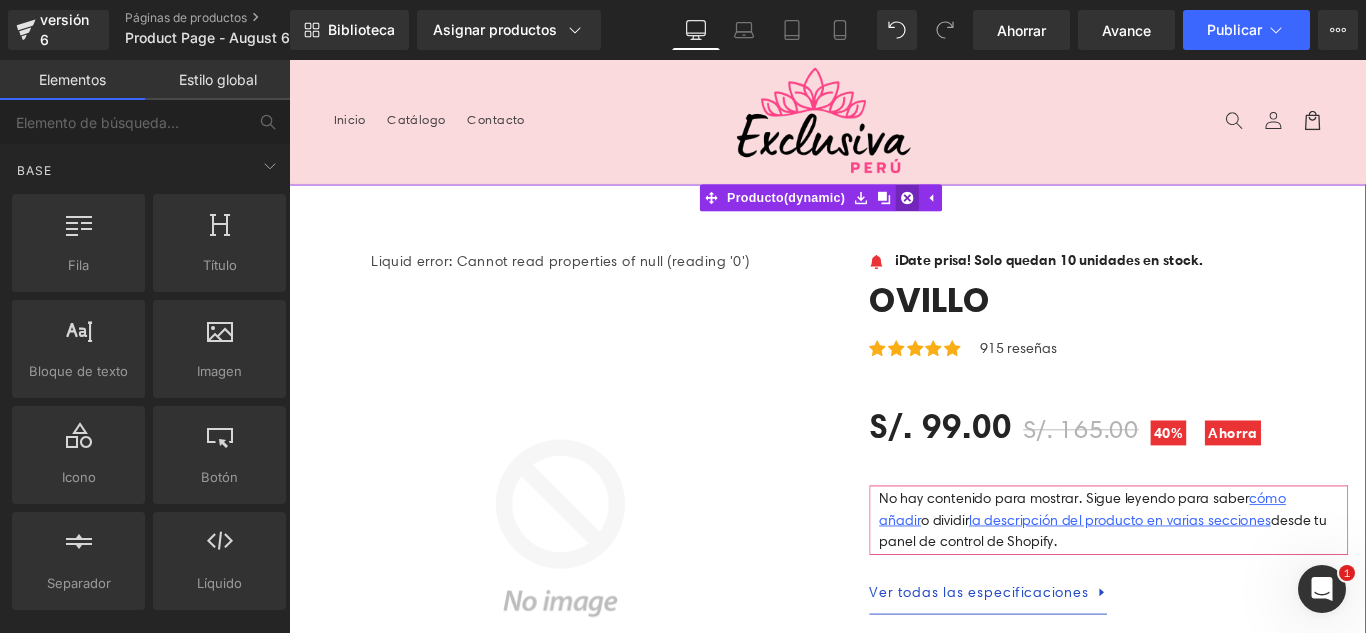 click 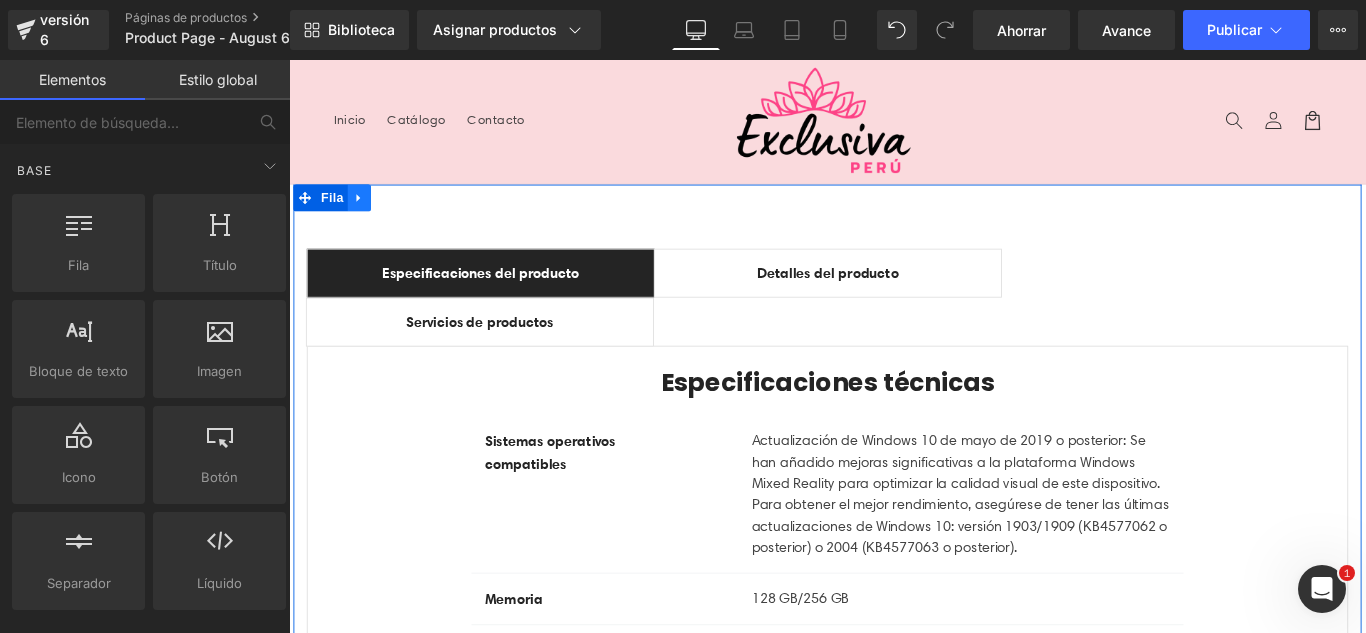 click 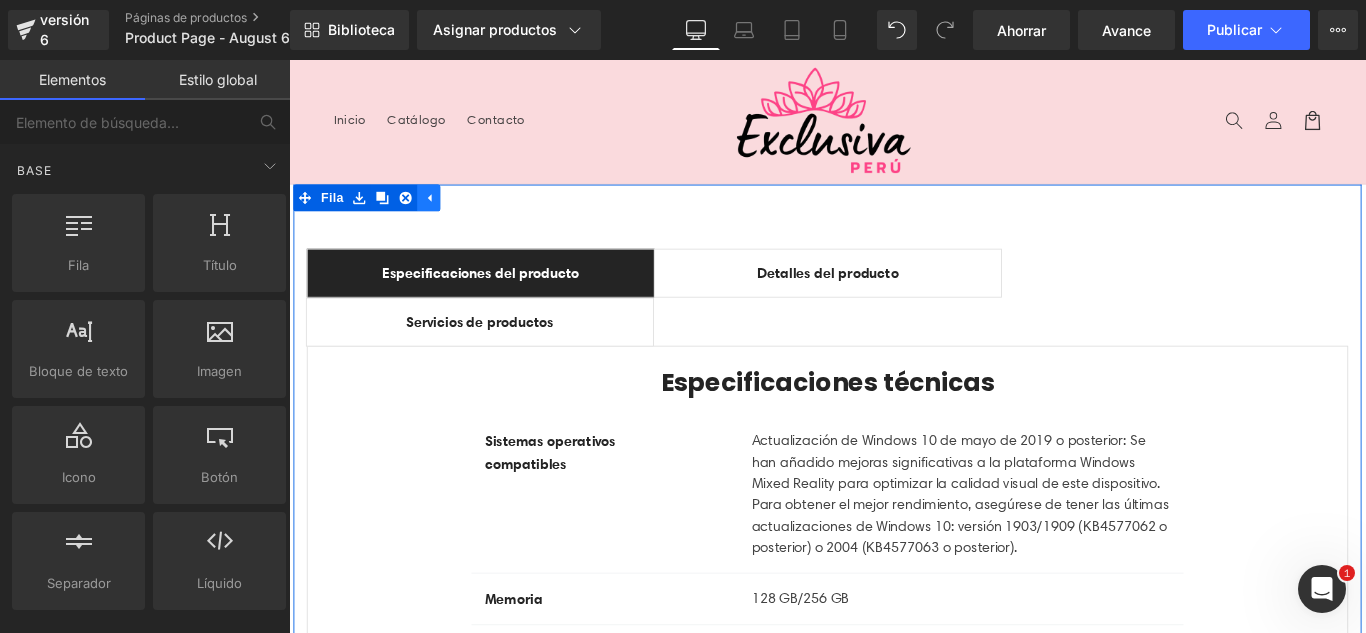 click 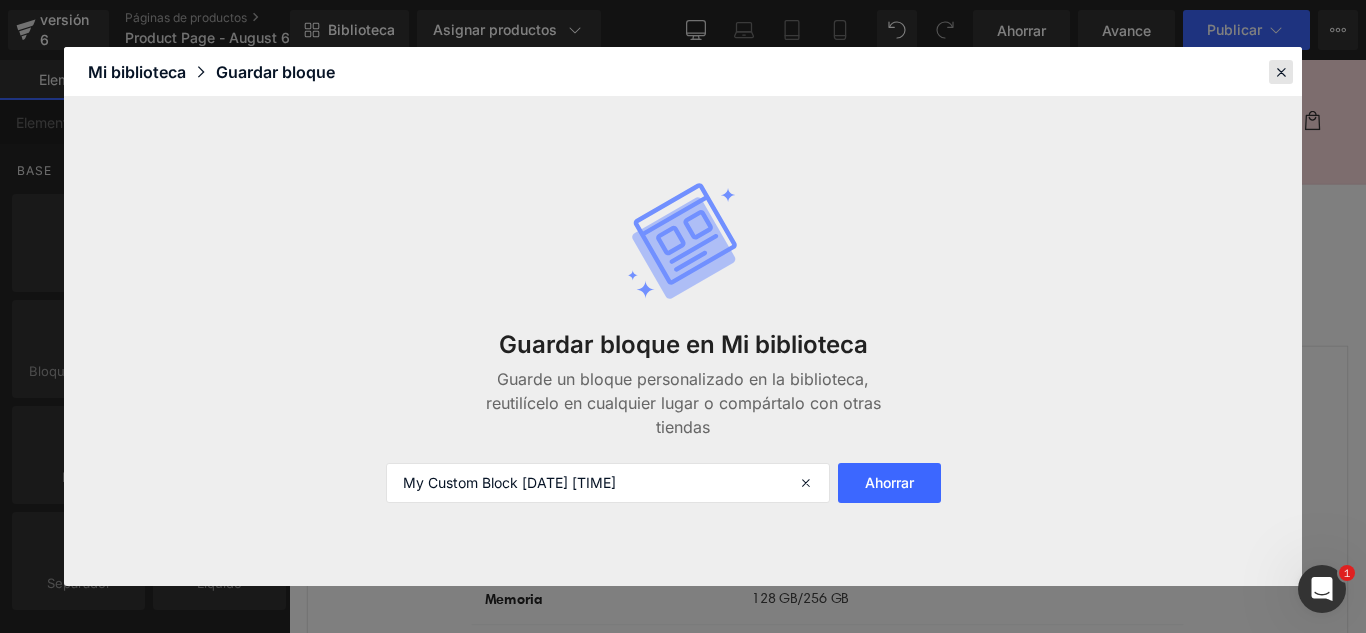 click at bounding box center [1281, 72] 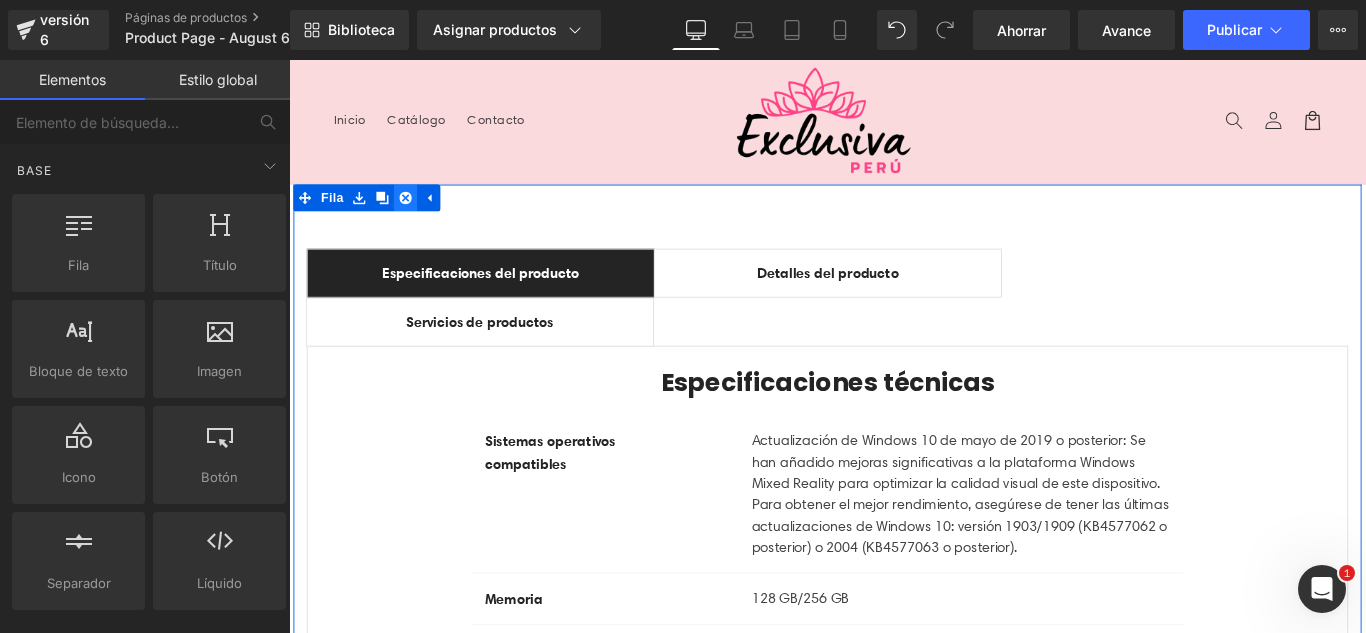 click 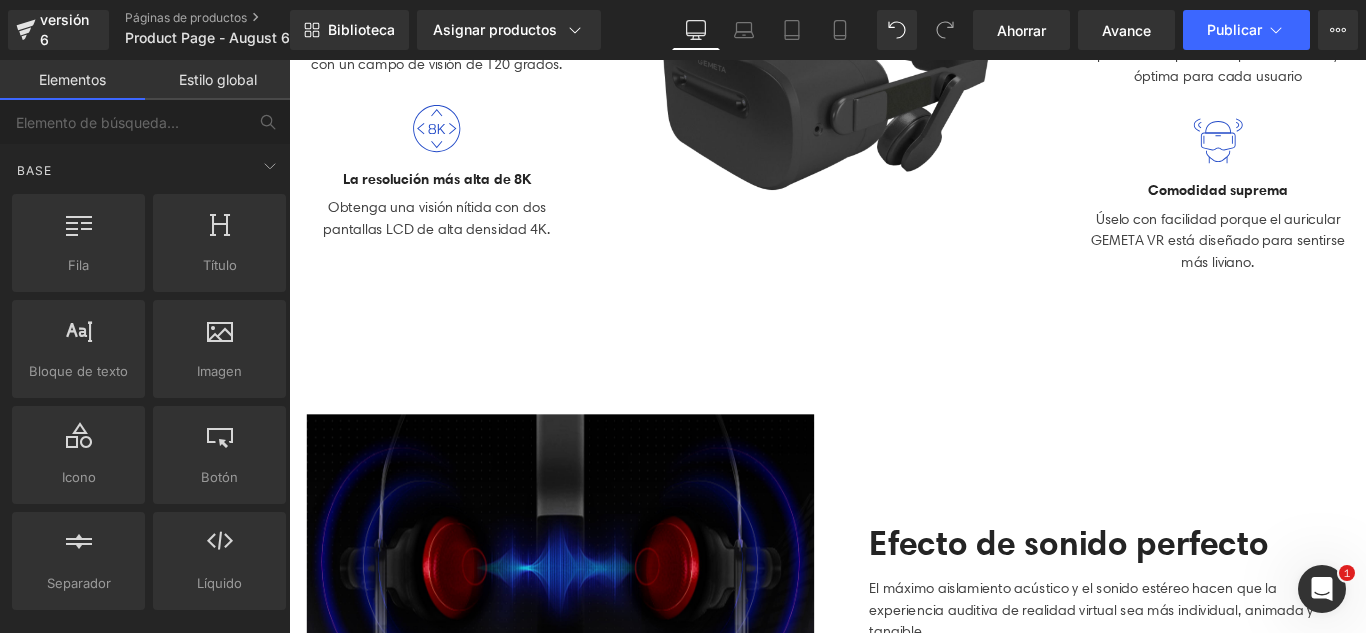 scroll, scrollTop: 600, scrollLeft: 0, axis: vertical 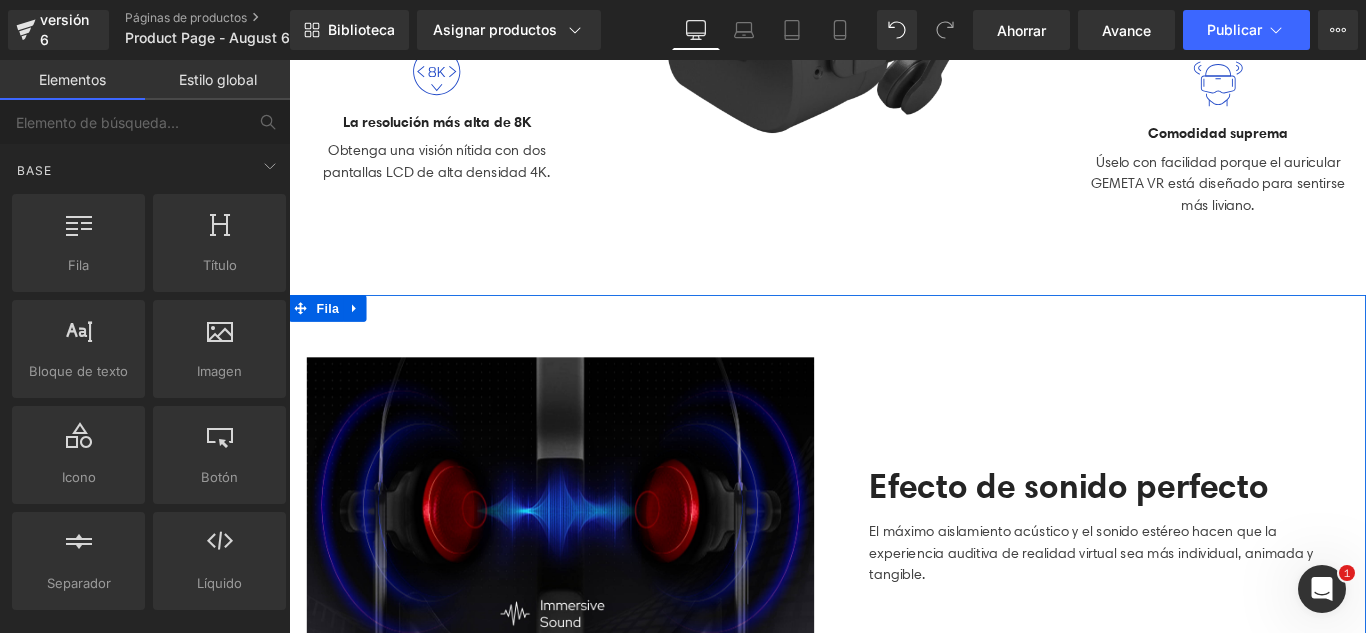click 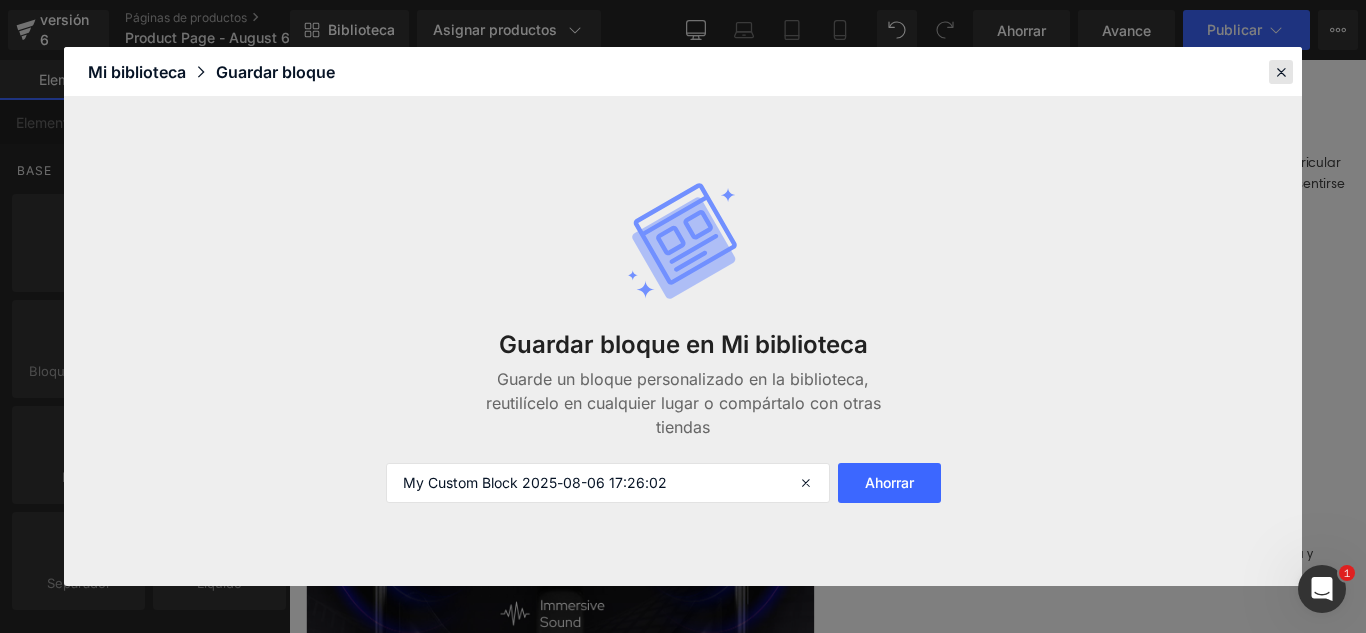 click at bounding box center (1281, 72) 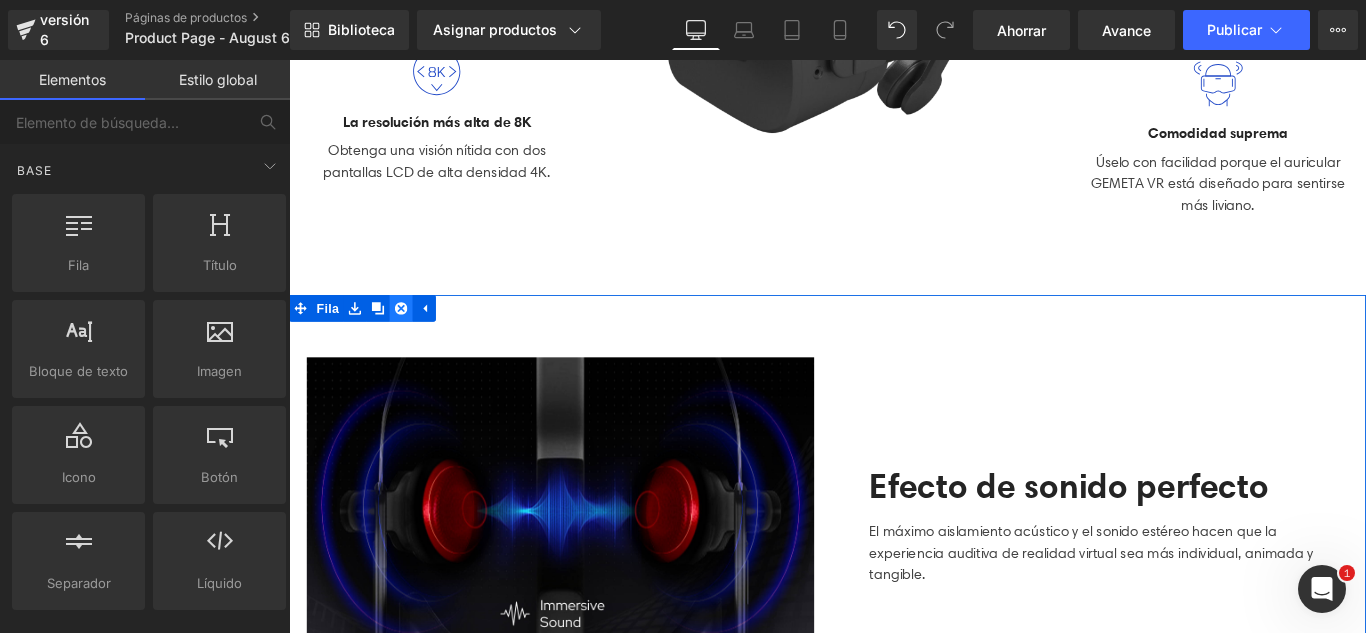 click 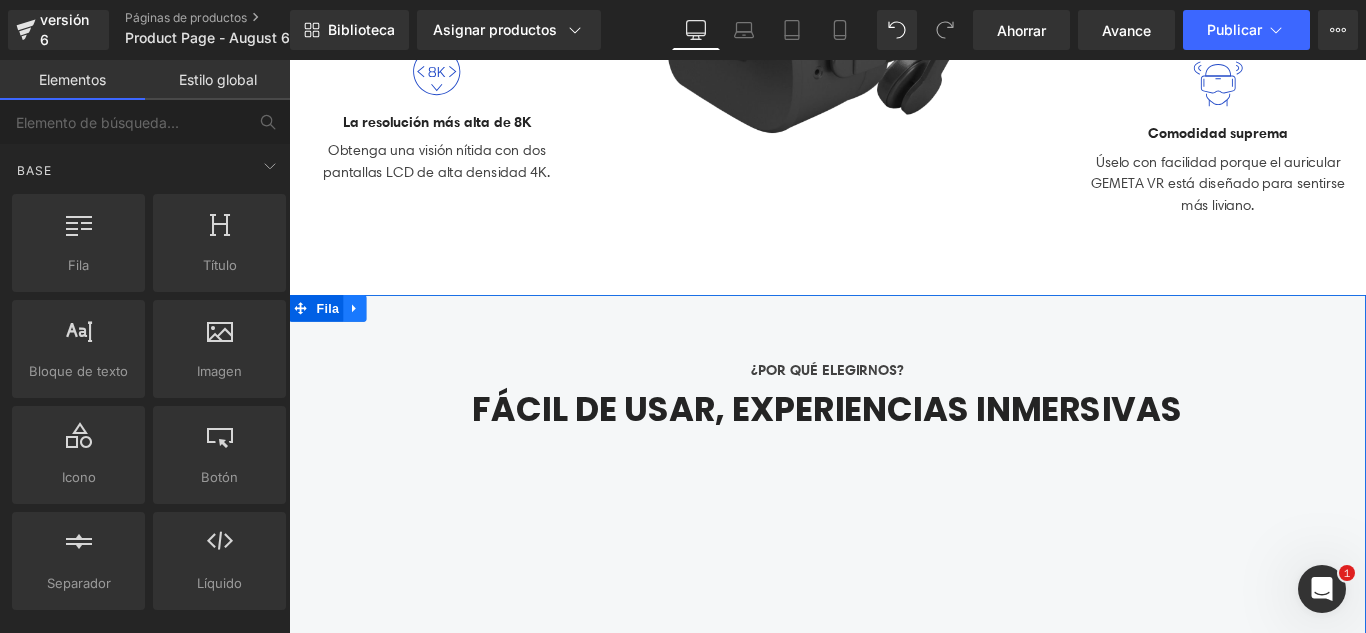 click at bounding box center [363, 339] 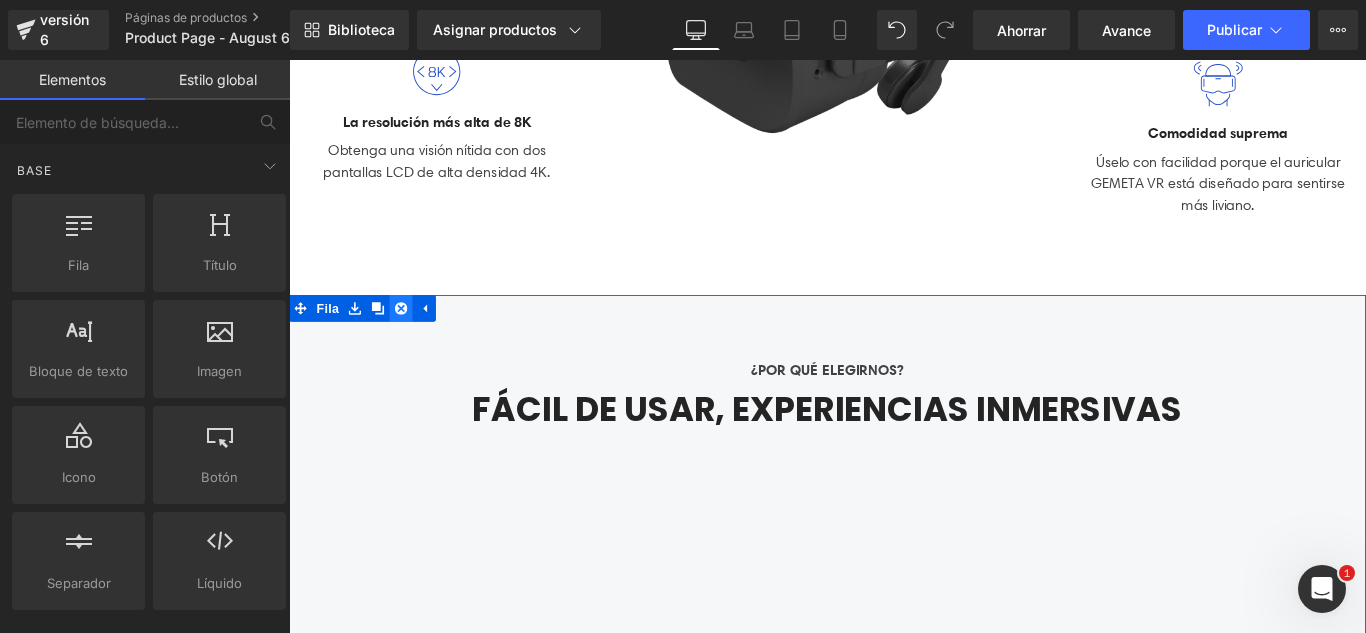 click 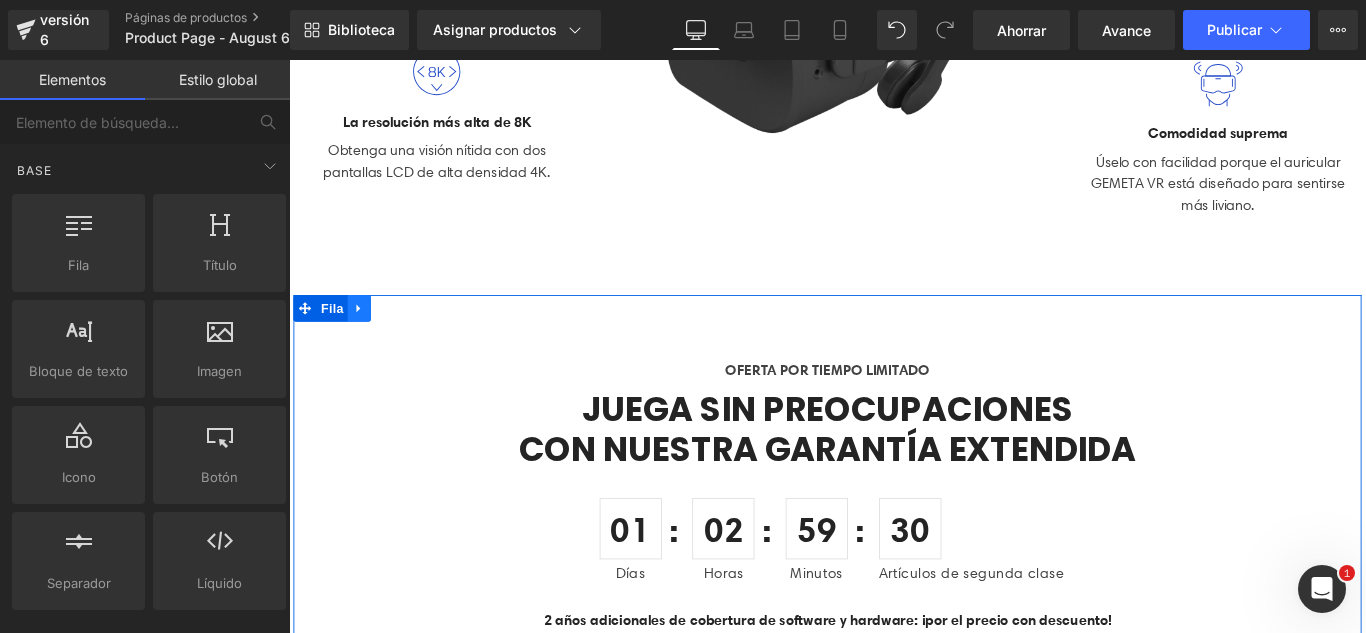 click at bounding box center [368, 339] 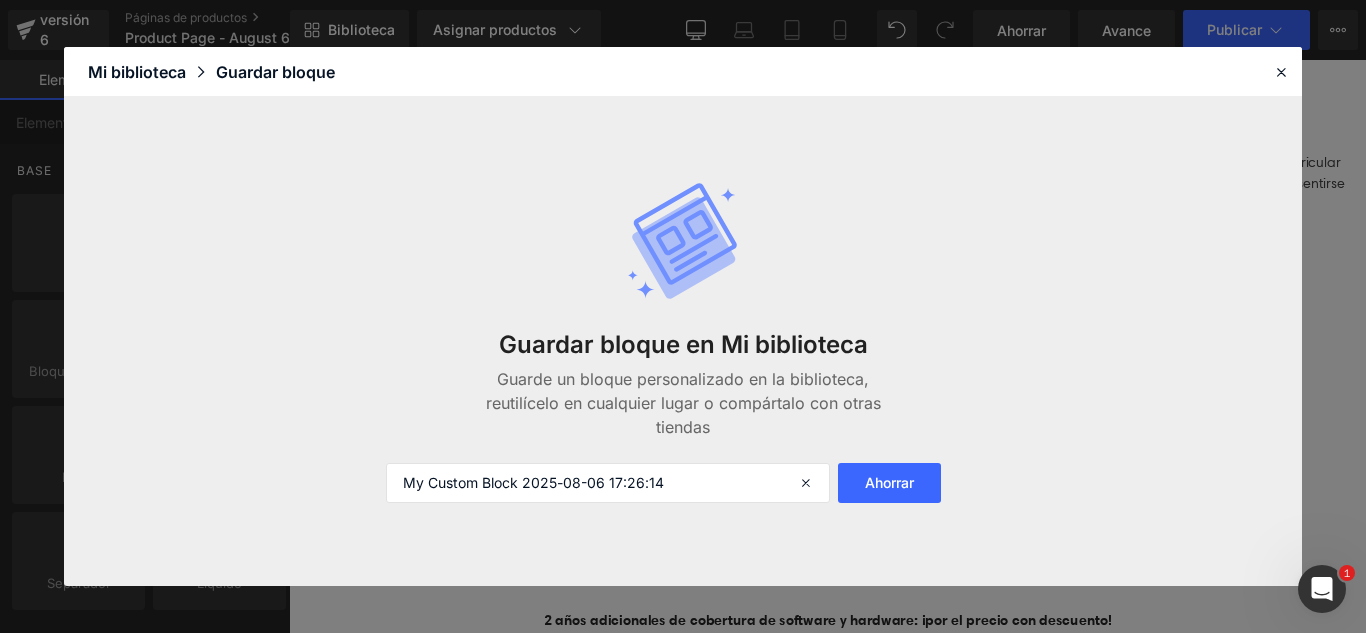 click on "Biblioteca Elementos Bloques Plantillas Biblioteca guardada Mi biblioteca Guardar bloque" at bounding box center [683, 72] 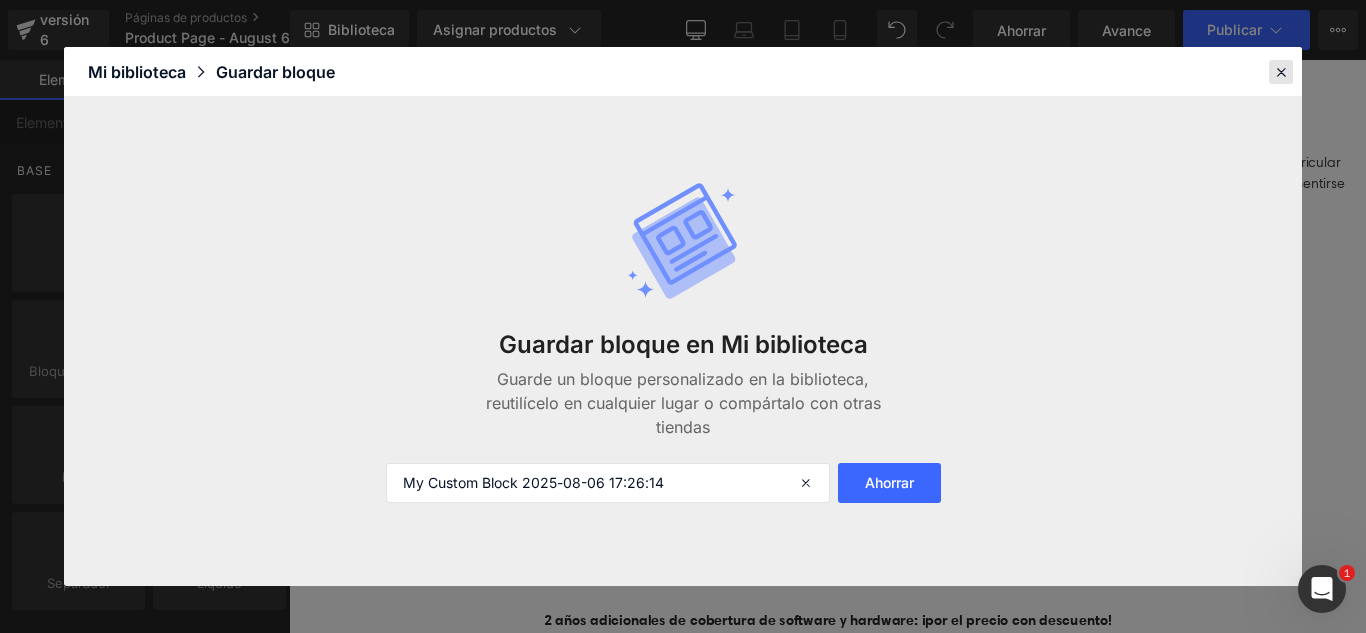 click at bounding box center [1281, 72] 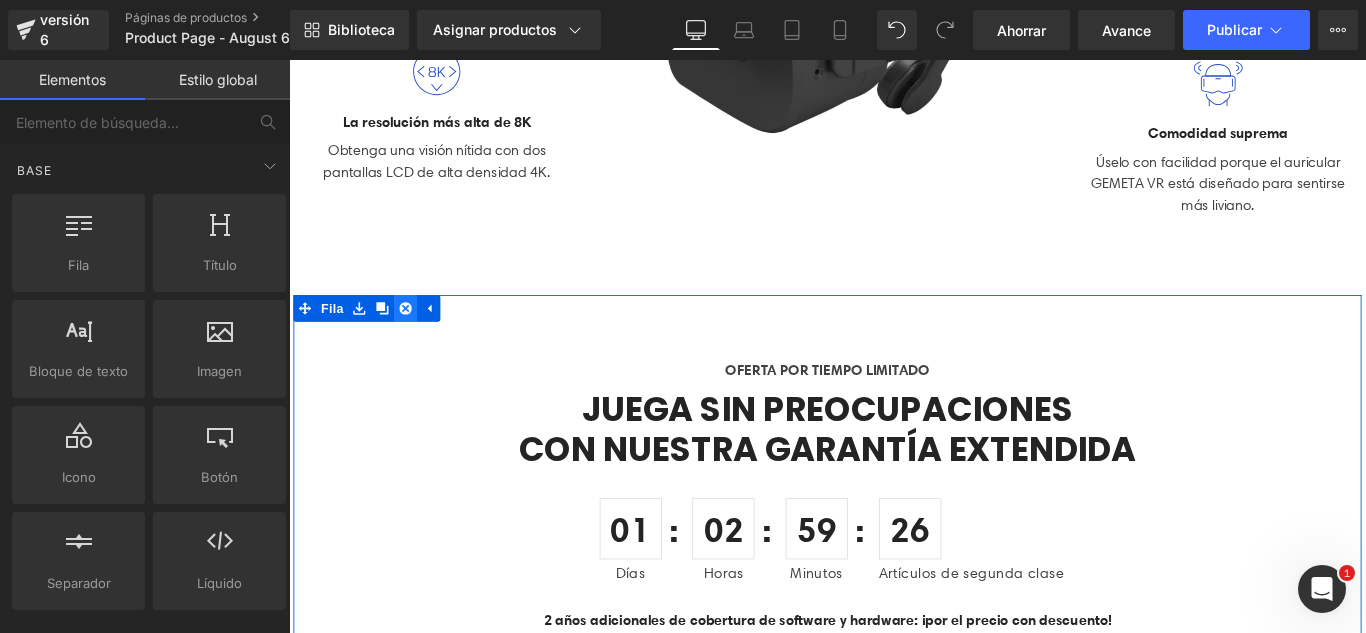 click 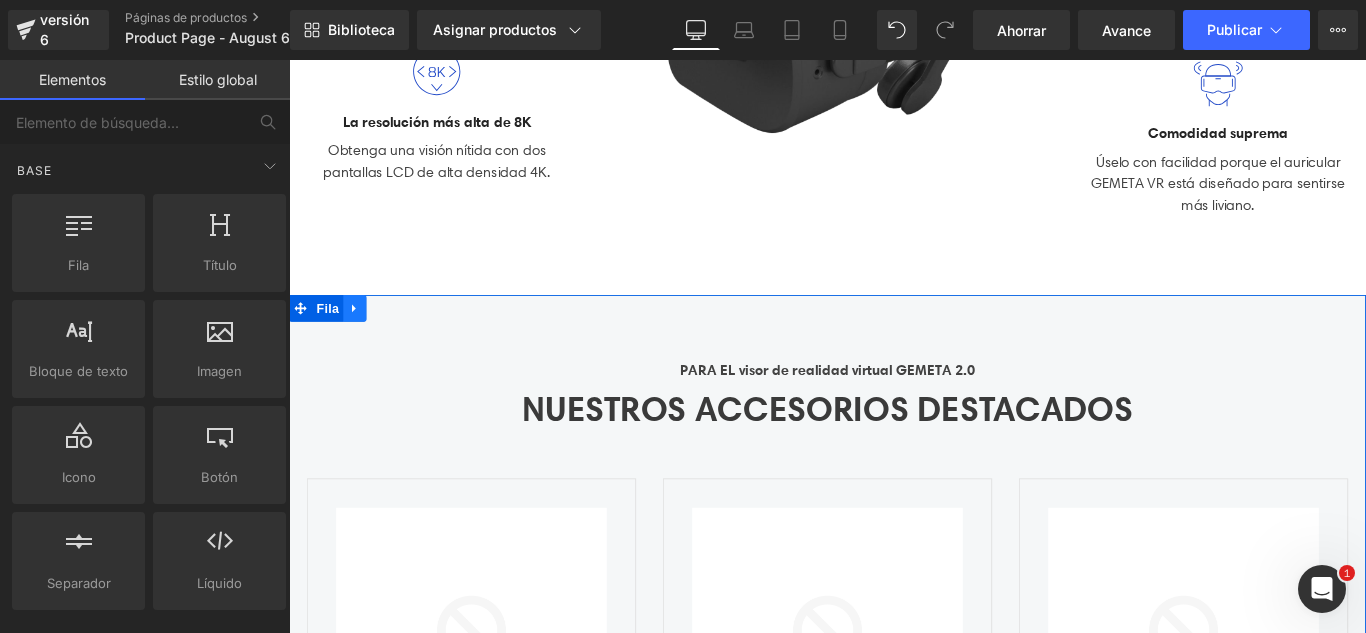 click 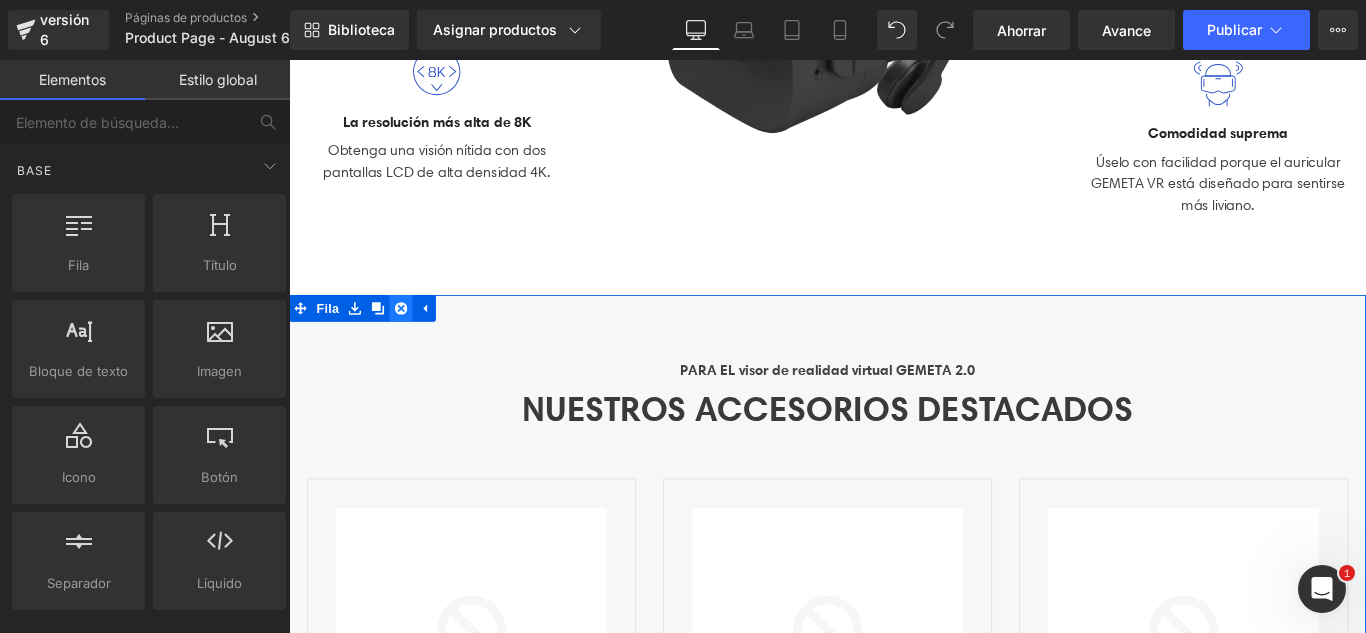 click 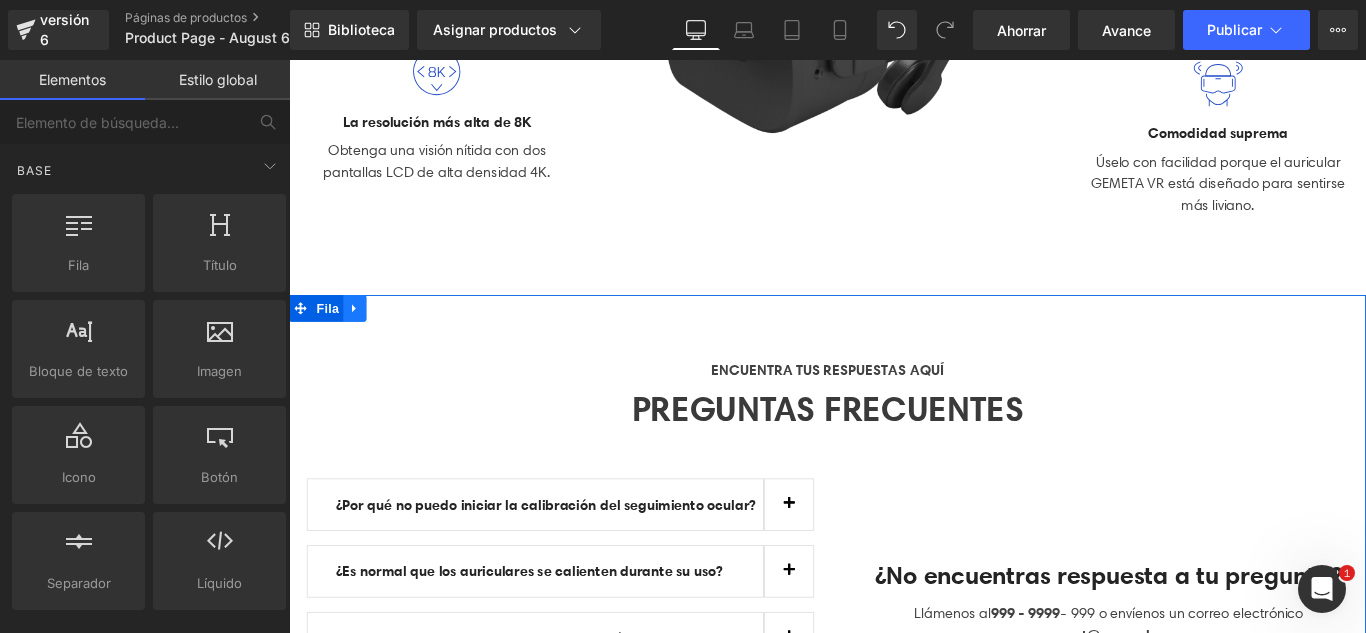click at bounding box center (363, 339) 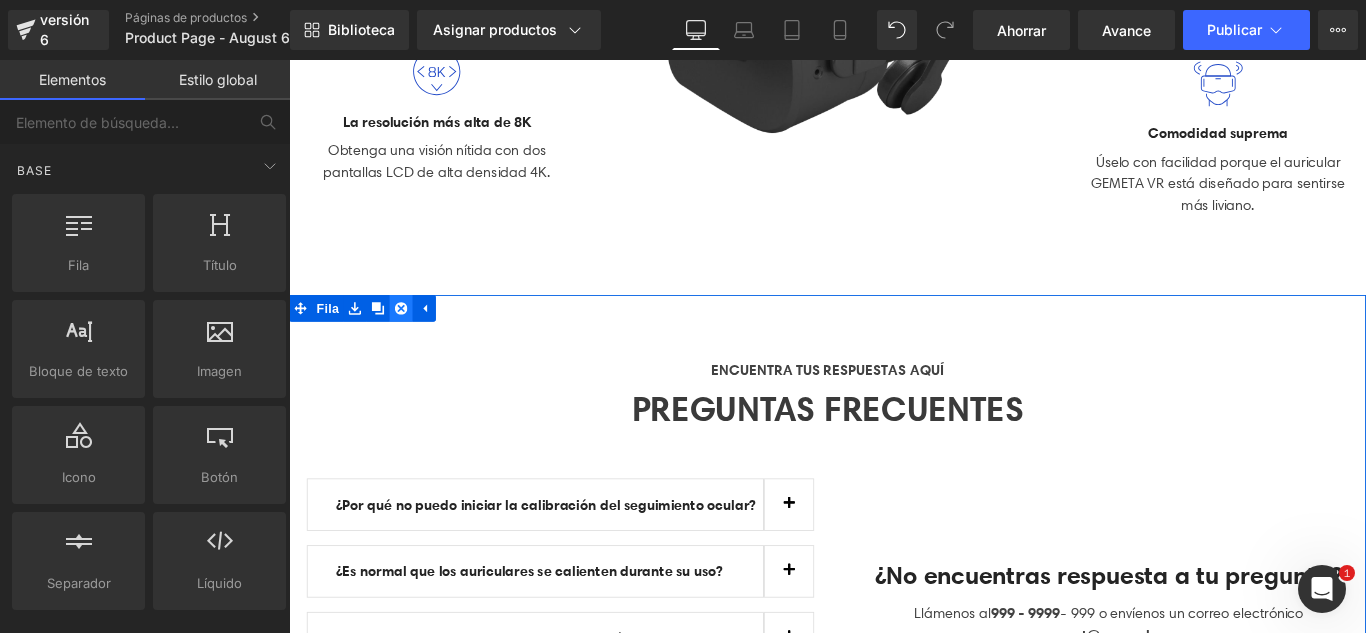 click at bounding box center (415, 339) 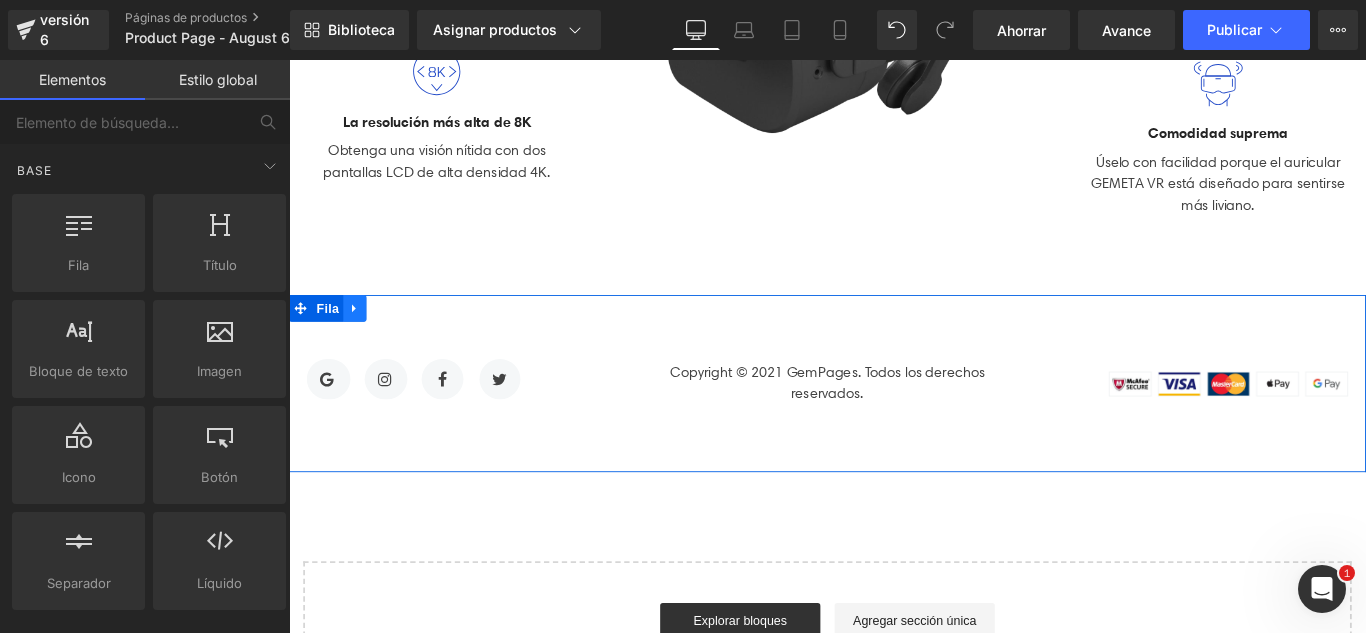 click at bounding box center (363, 339) 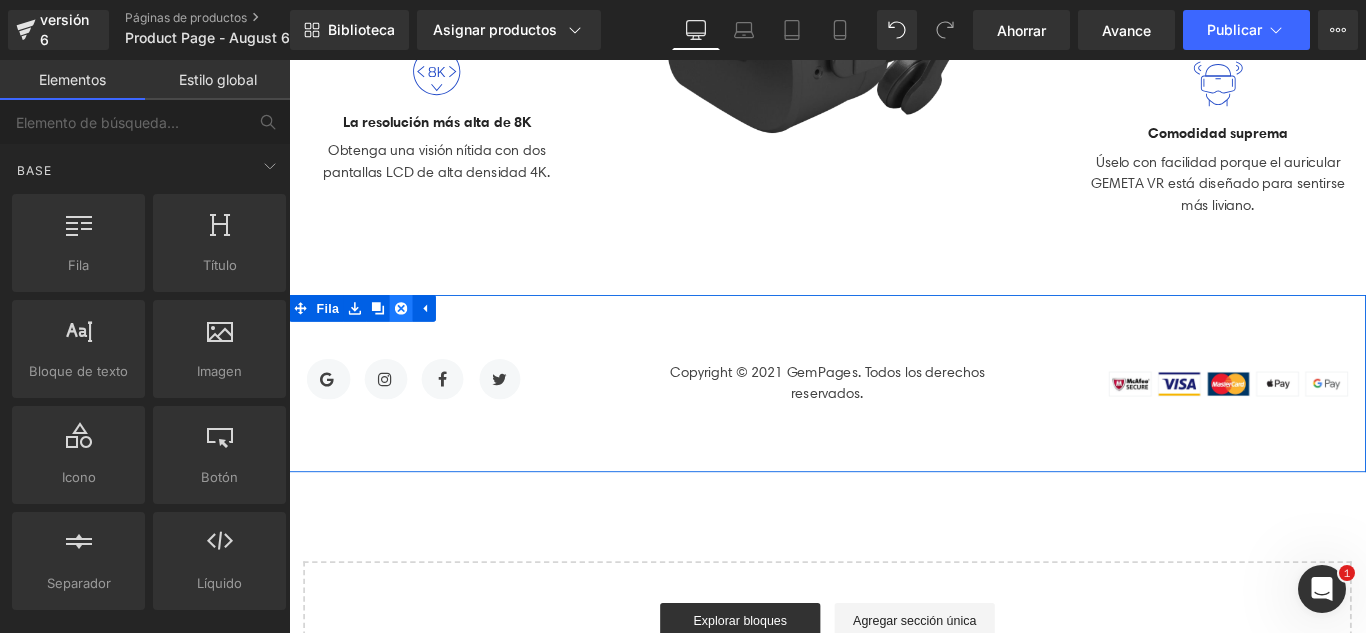 click 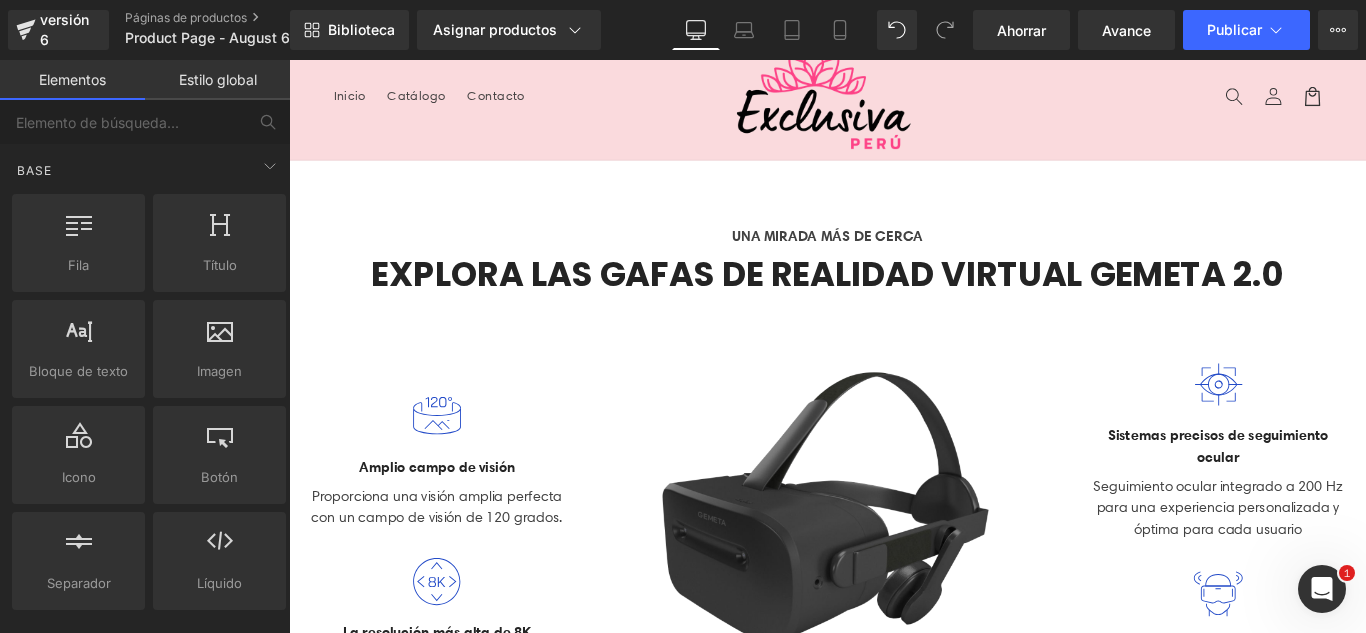 scroll, scrollTop: 0, scrollLeft: 0, axis: both 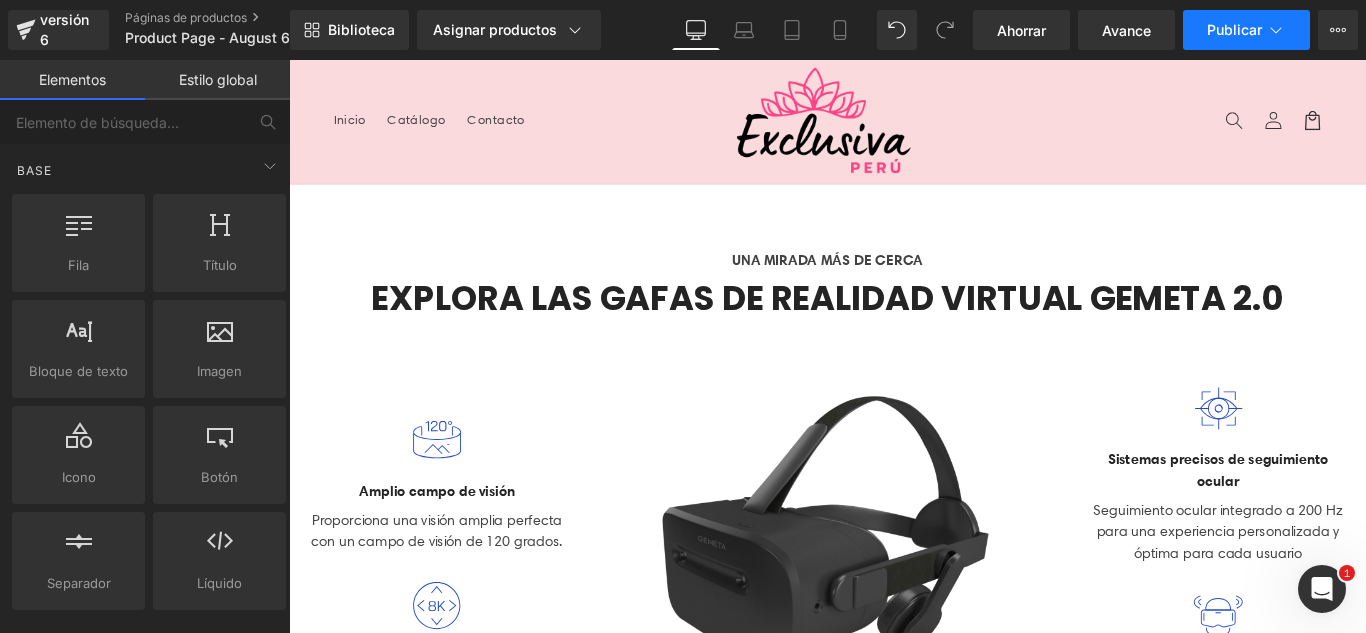 click 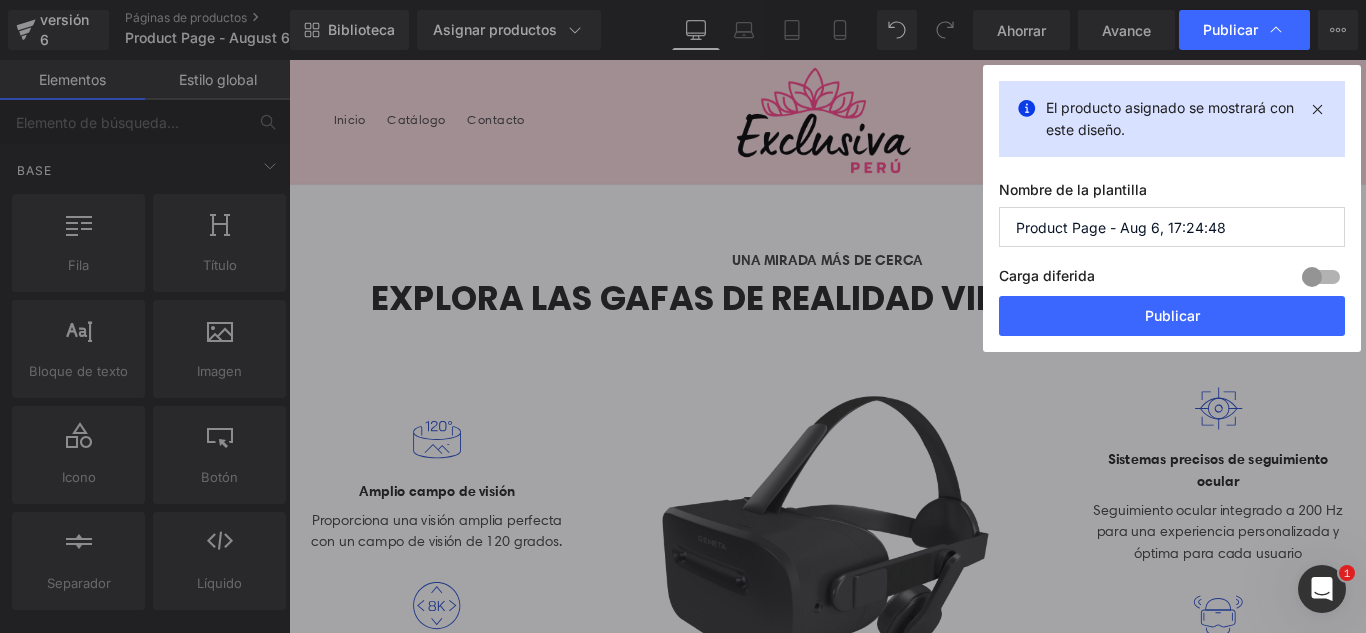 click on "Product Page - Aug 6, 17:24:48" at bounding box center [1172, 227] 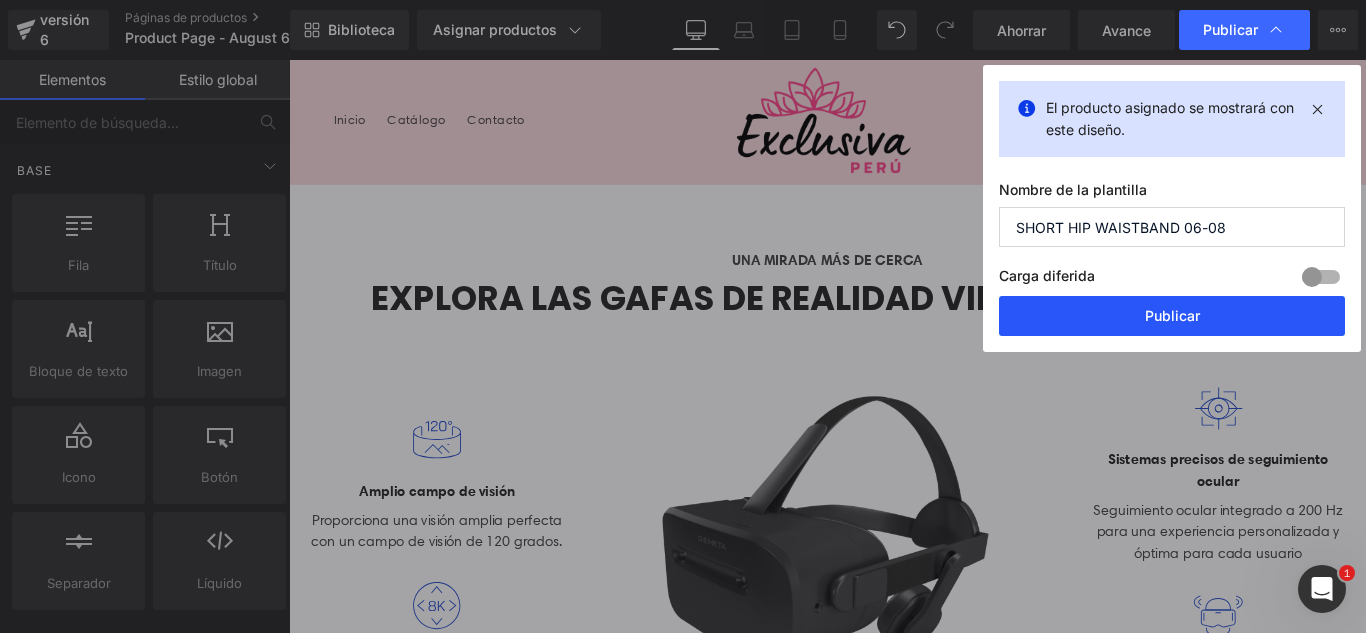 type on "SHORT HIP WAISTBAND 06-08" 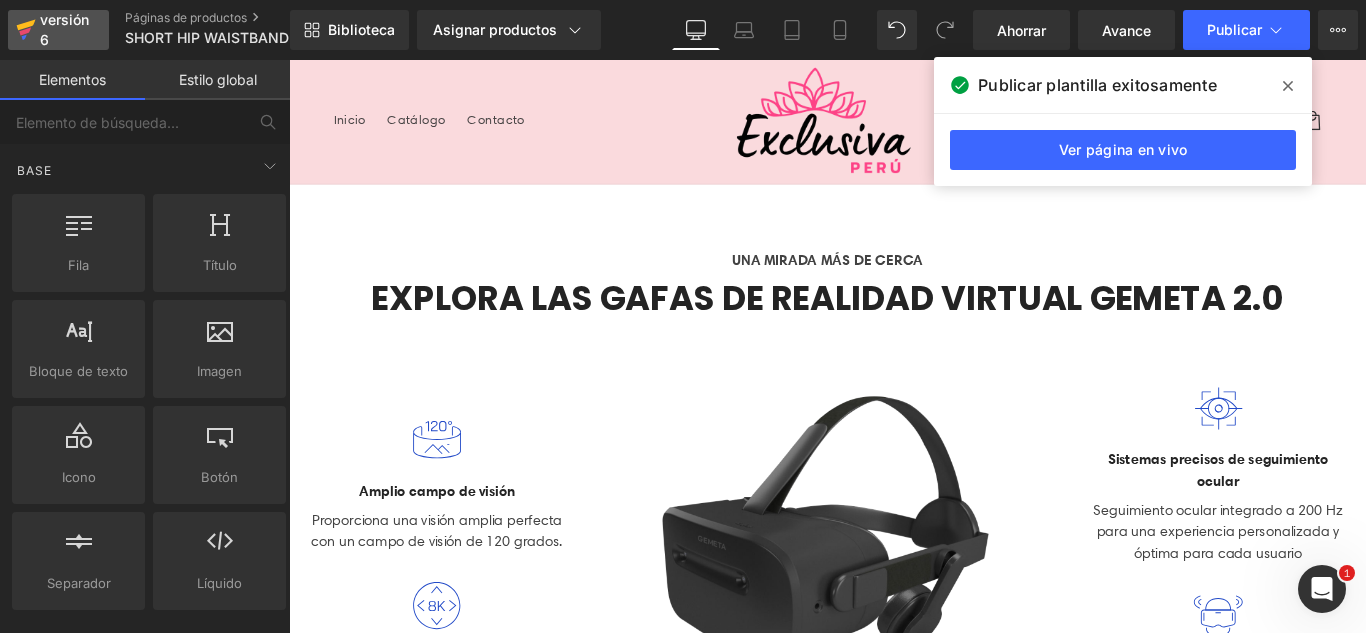 click on "versión 6" at bounding box center [64, 29] 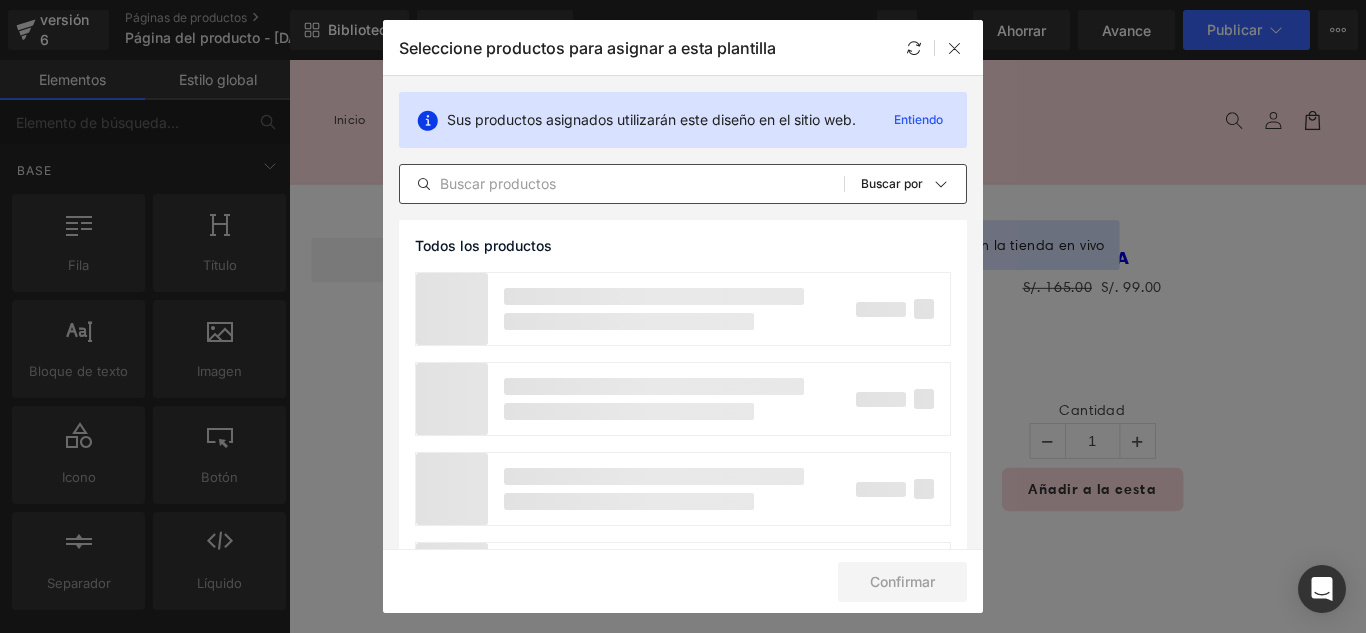 scroll, scrollTop: 0, scrollLeft: 0, axis: both 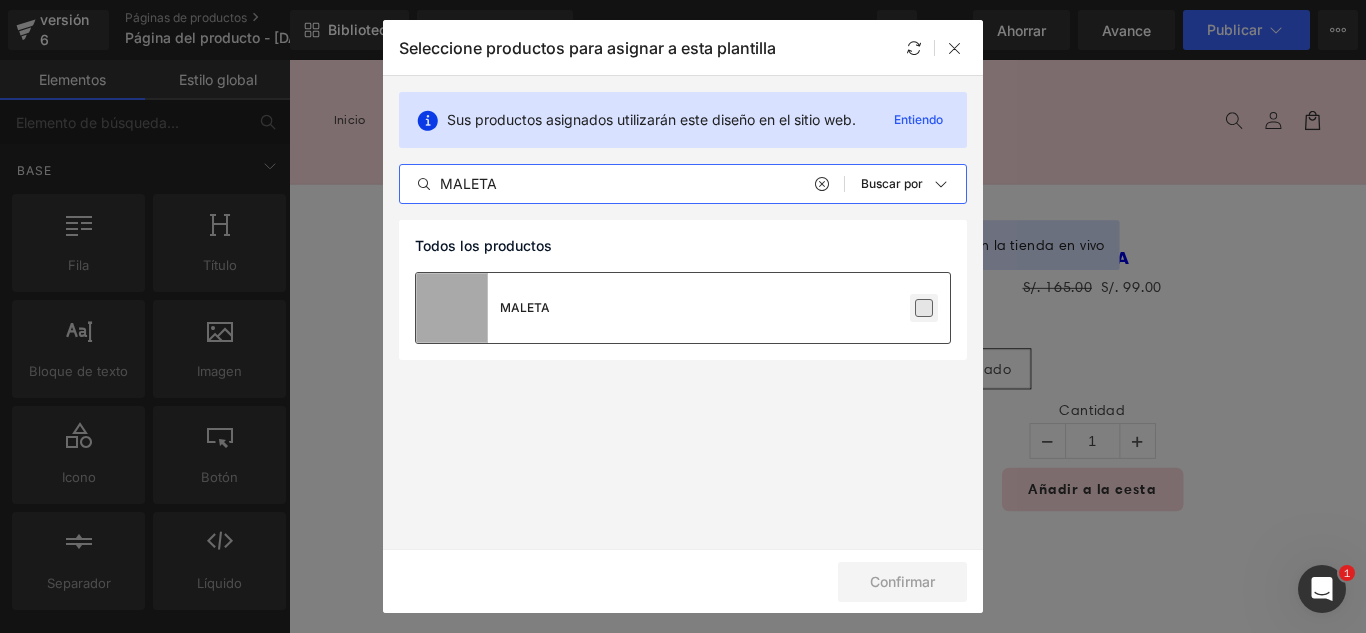 type on "MALETA" 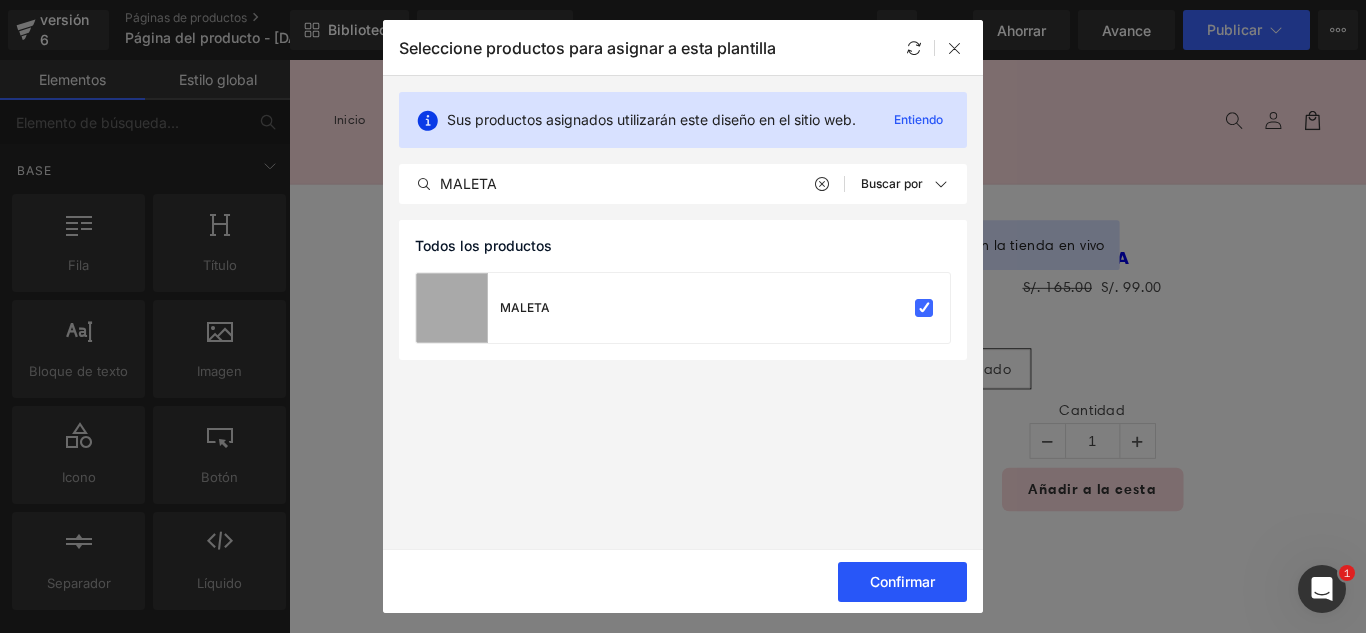 click on "Confirmar" at bounding box center [902, 582] 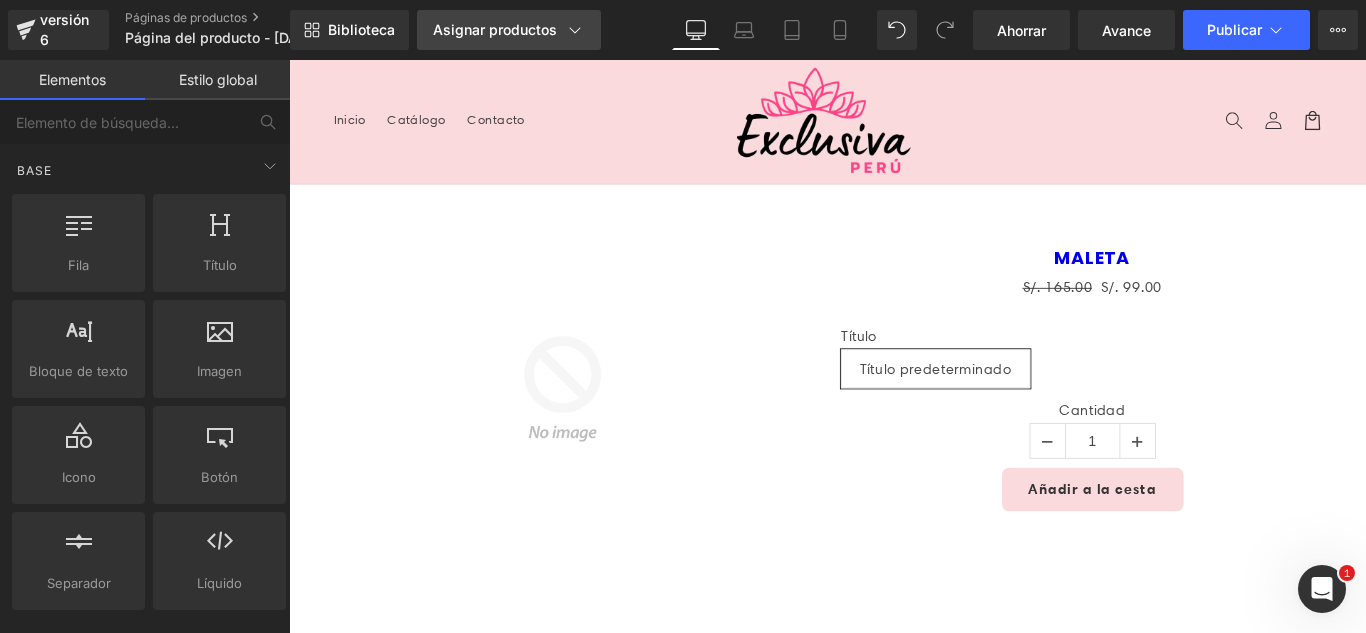 click on "Asignar productos" at bounding box center (495, 29) 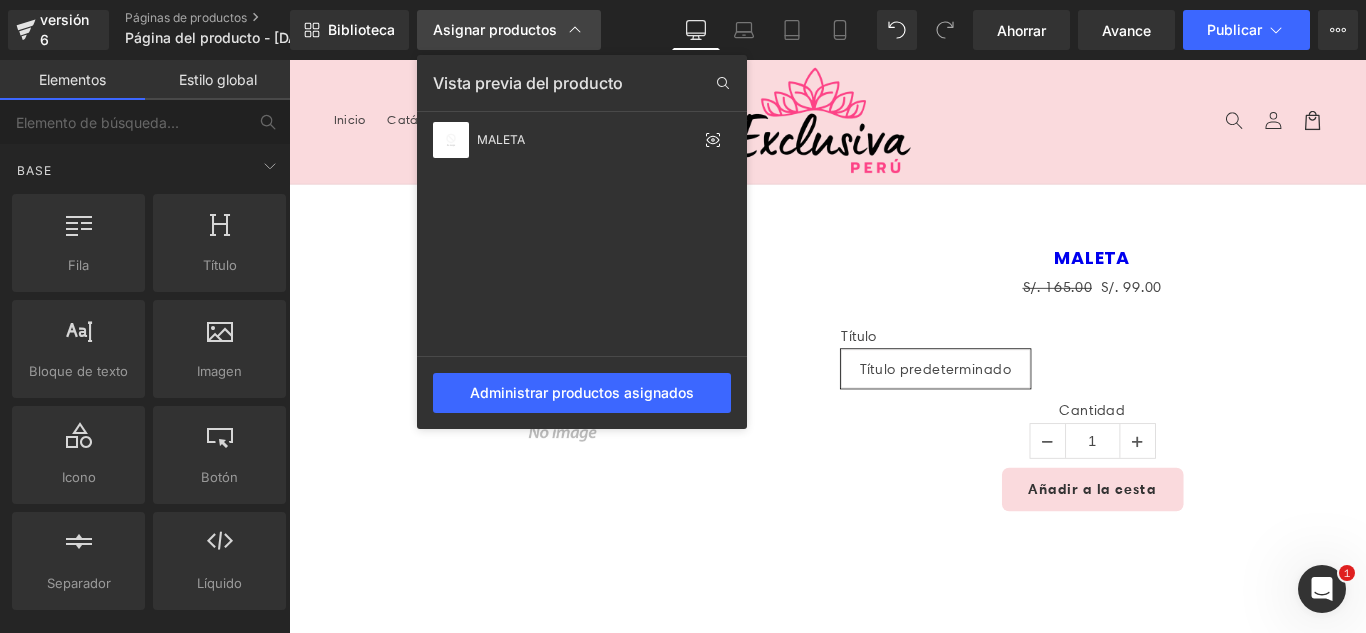 click on "Asignar productos" at bounding box center (495, 29) 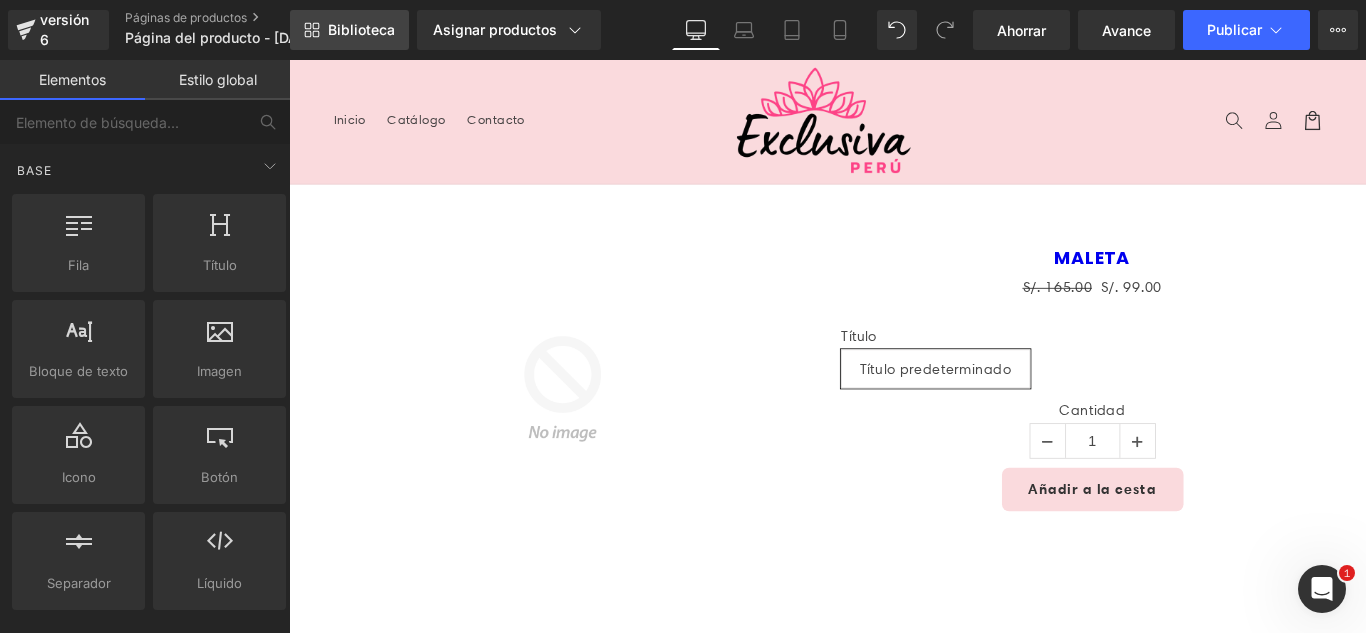 click on "Biblioteca" at bounding box center (361, 29) 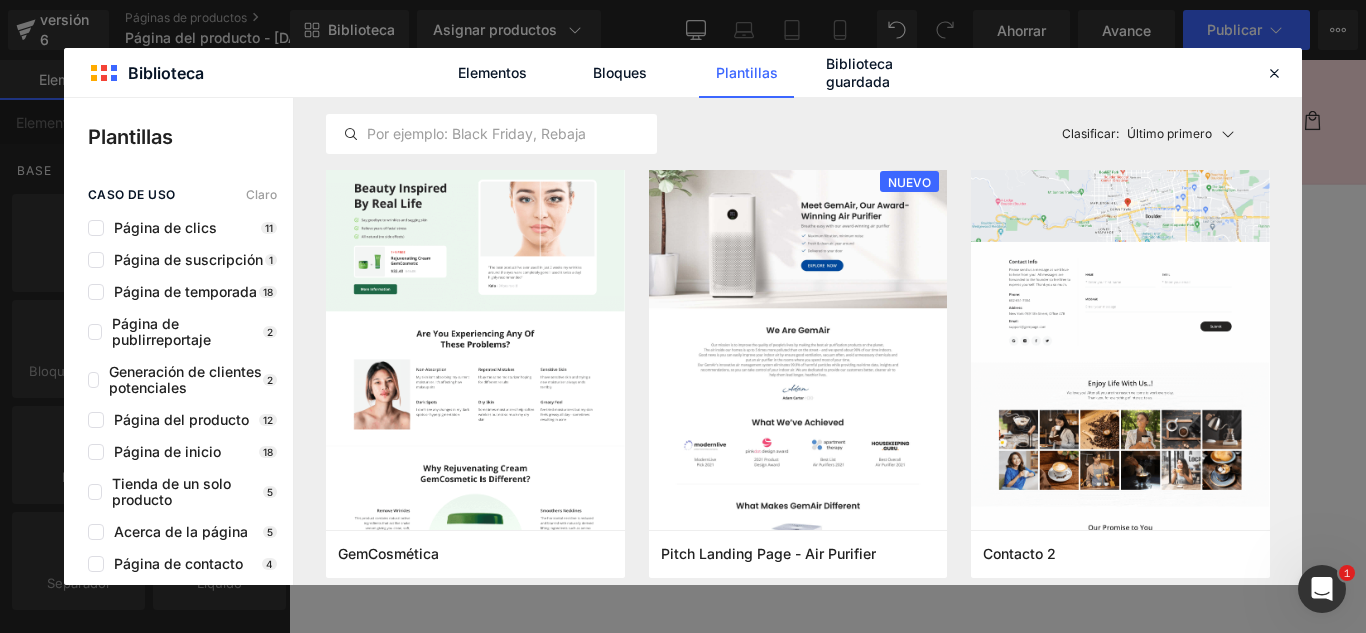 scroll, scrollTop: 1900, scrollLeft: 0, axis: vertical 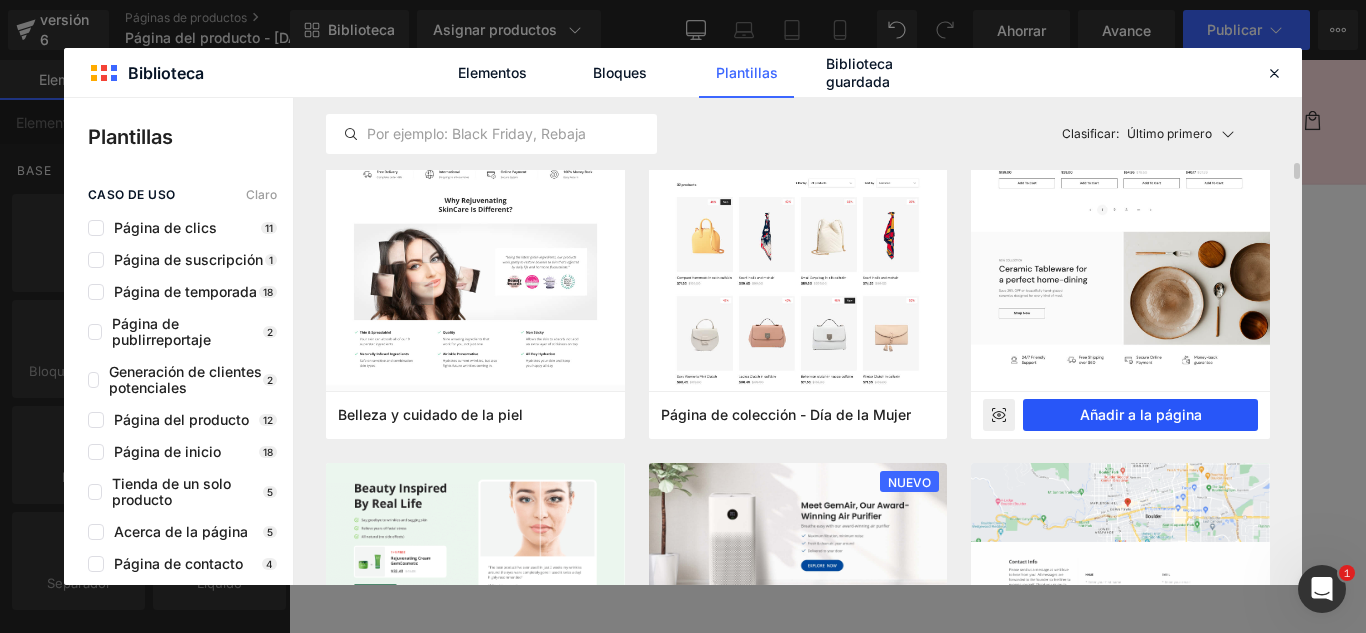 click on "Añadir a la página" at bounding box center [1141, 414] 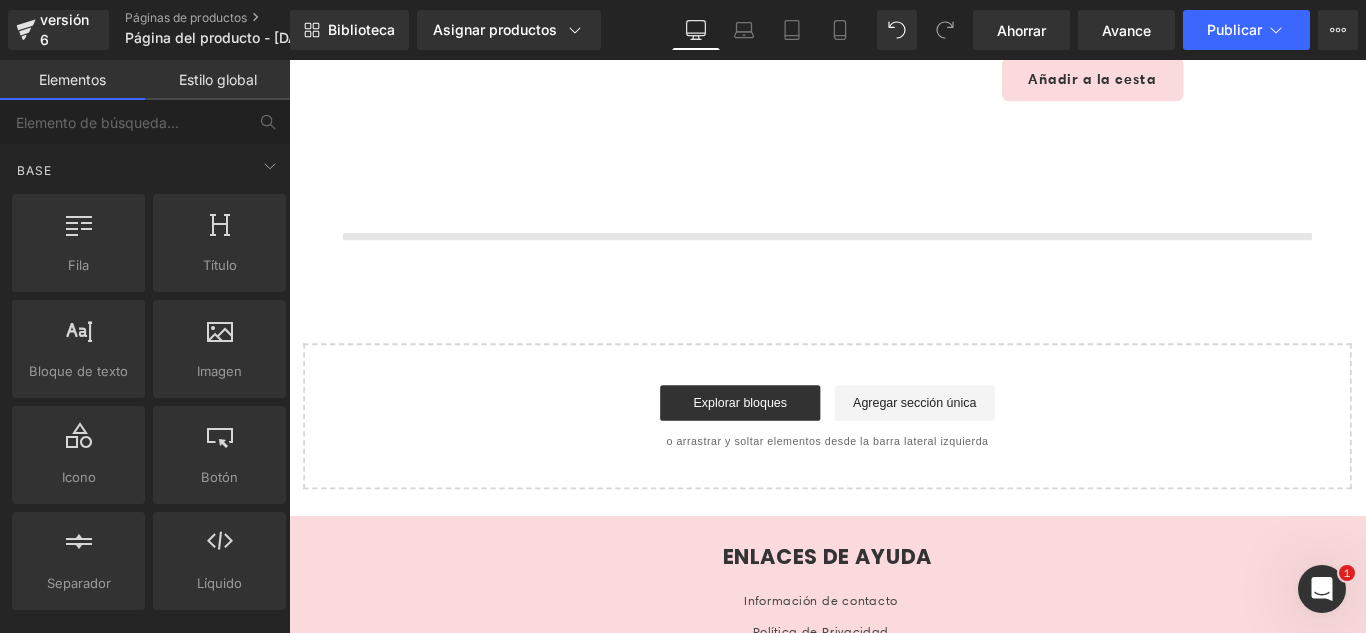 scroll, scrollTop: 475, scrollLeft: 0, axis: vertical 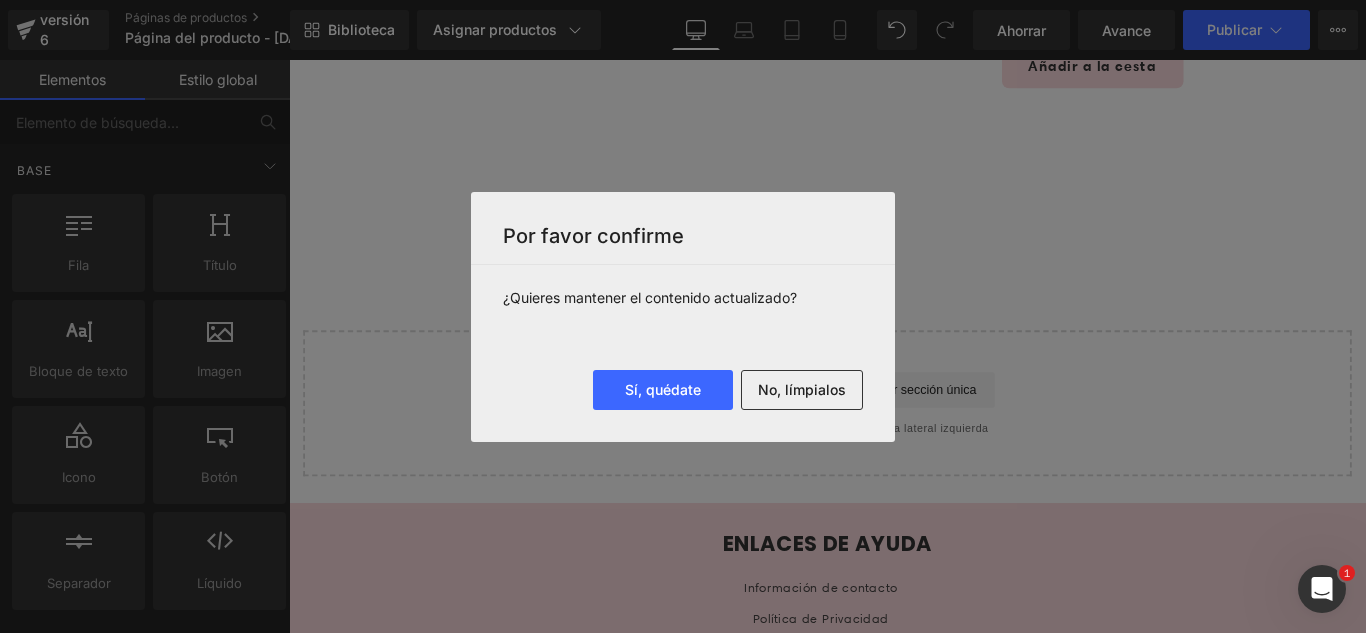 click on "No, límpialos" at bounding box center (802, 389) 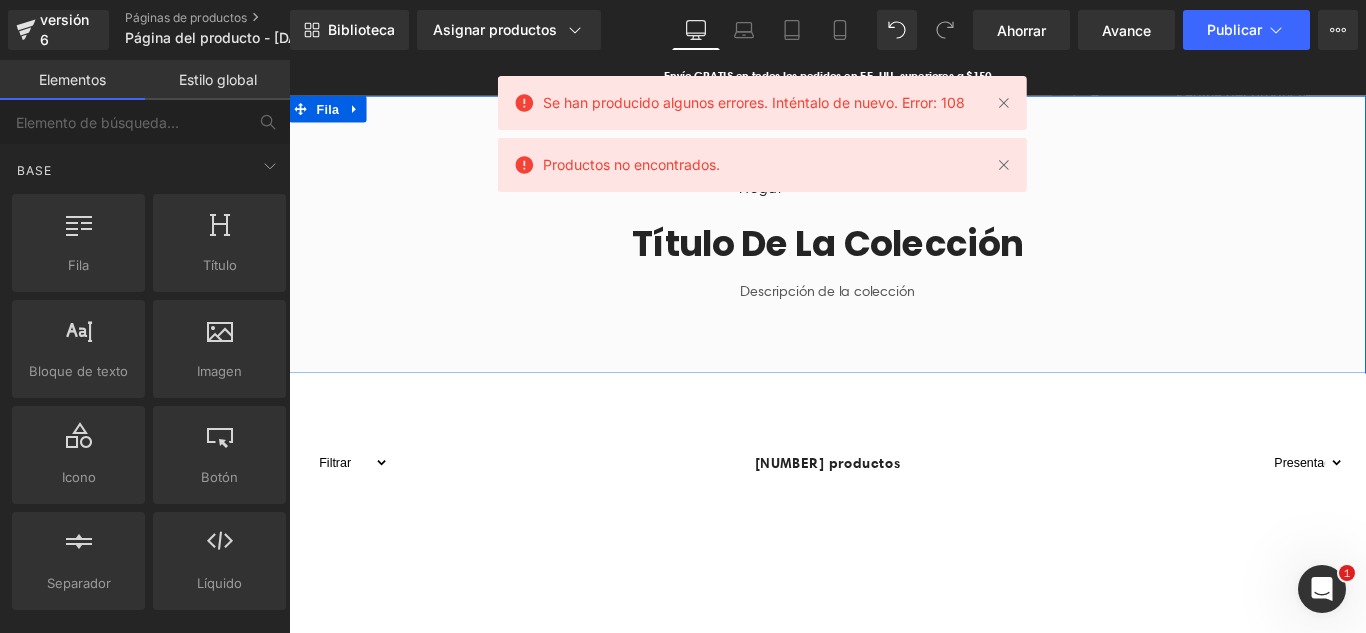 scroll, scrollTop: 400, scrollLeft: 0, axis: vertical 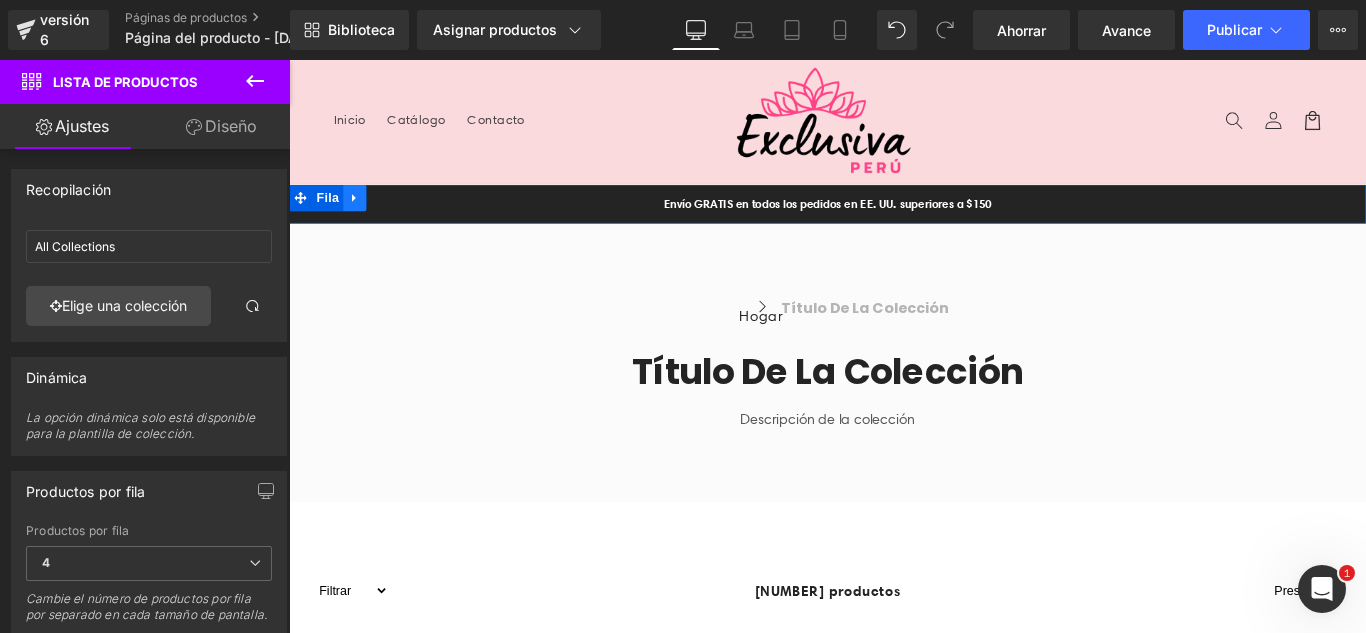 click 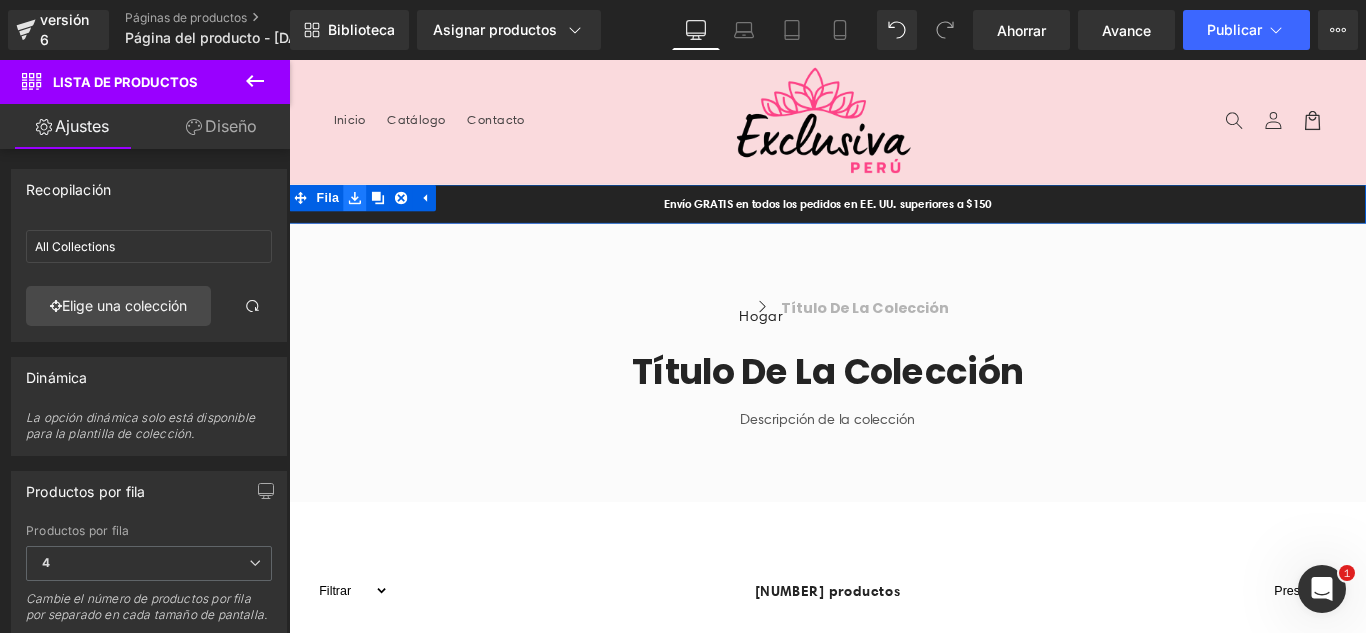 click 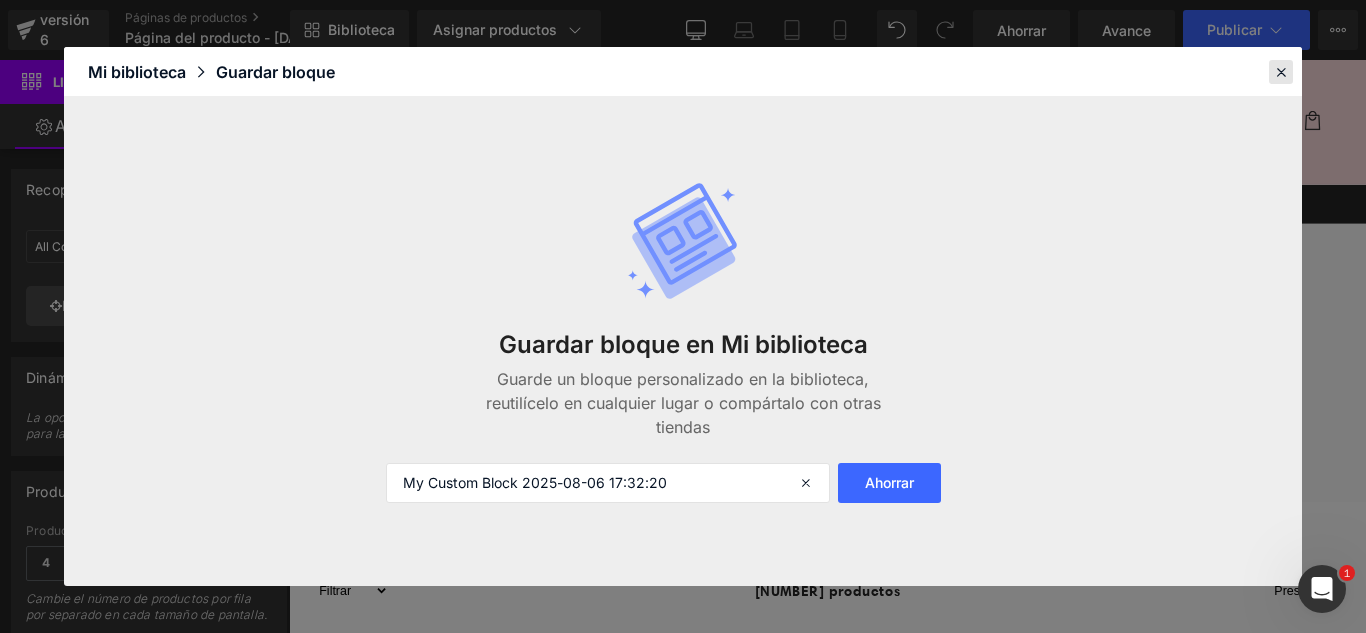 click at bounding box center [1281, 72] 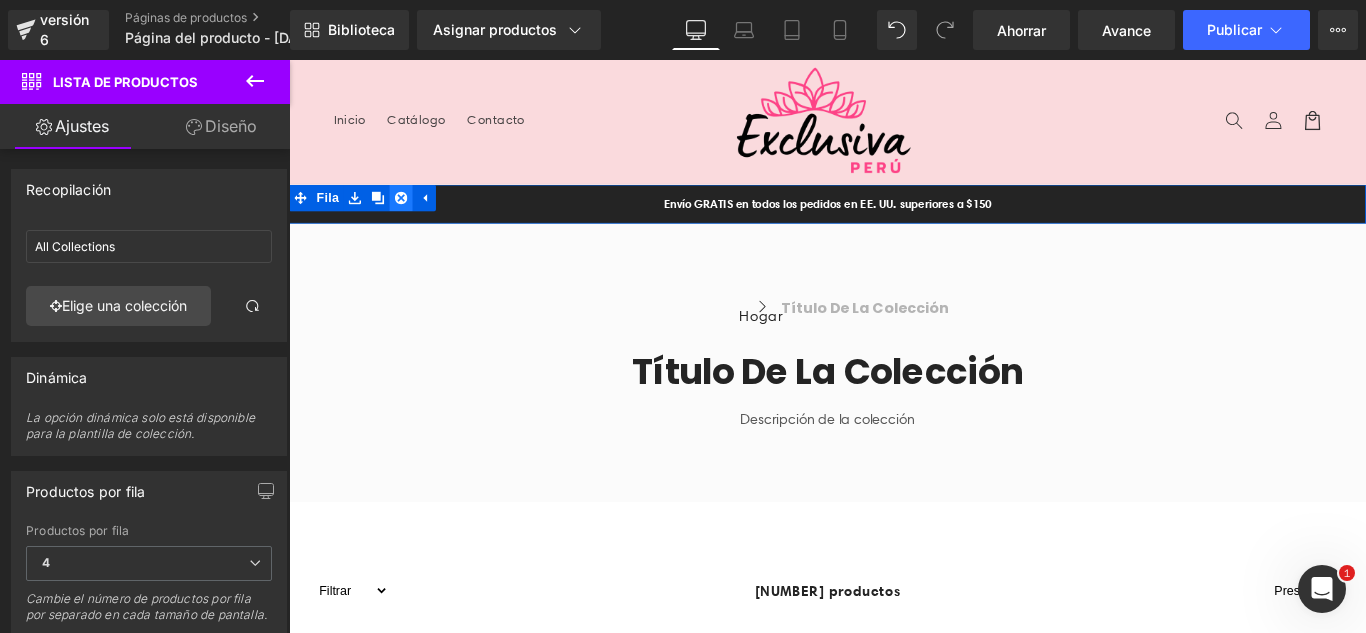 click 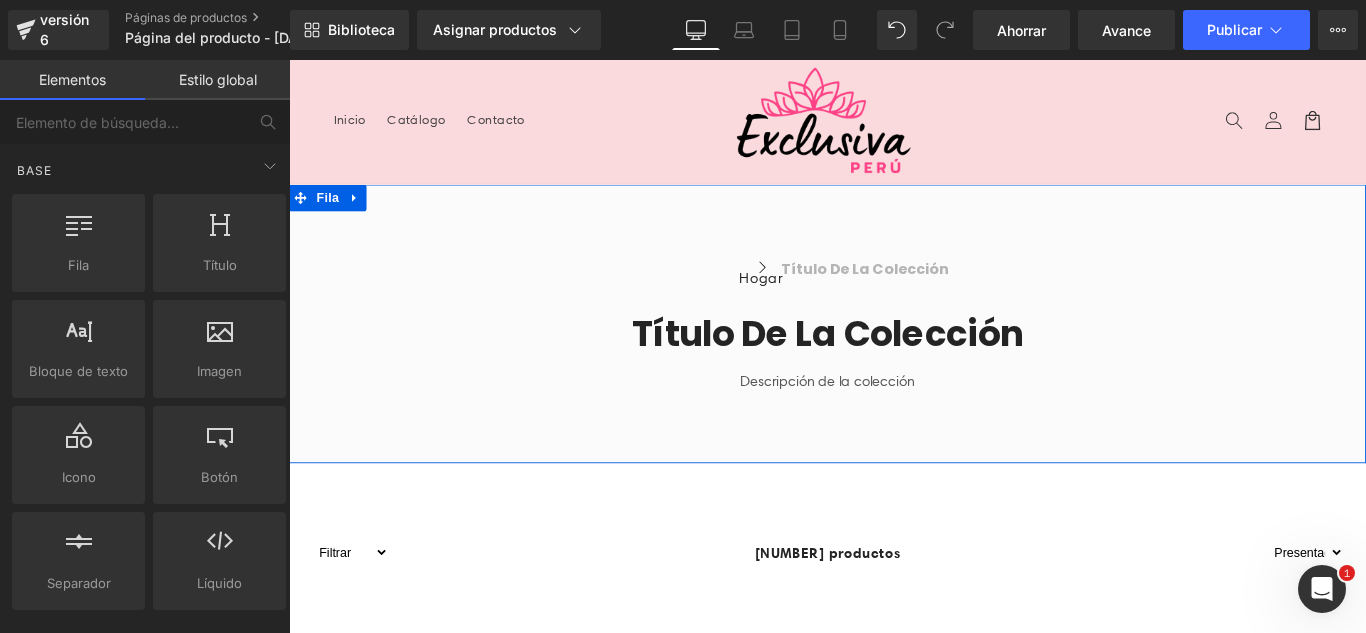 click 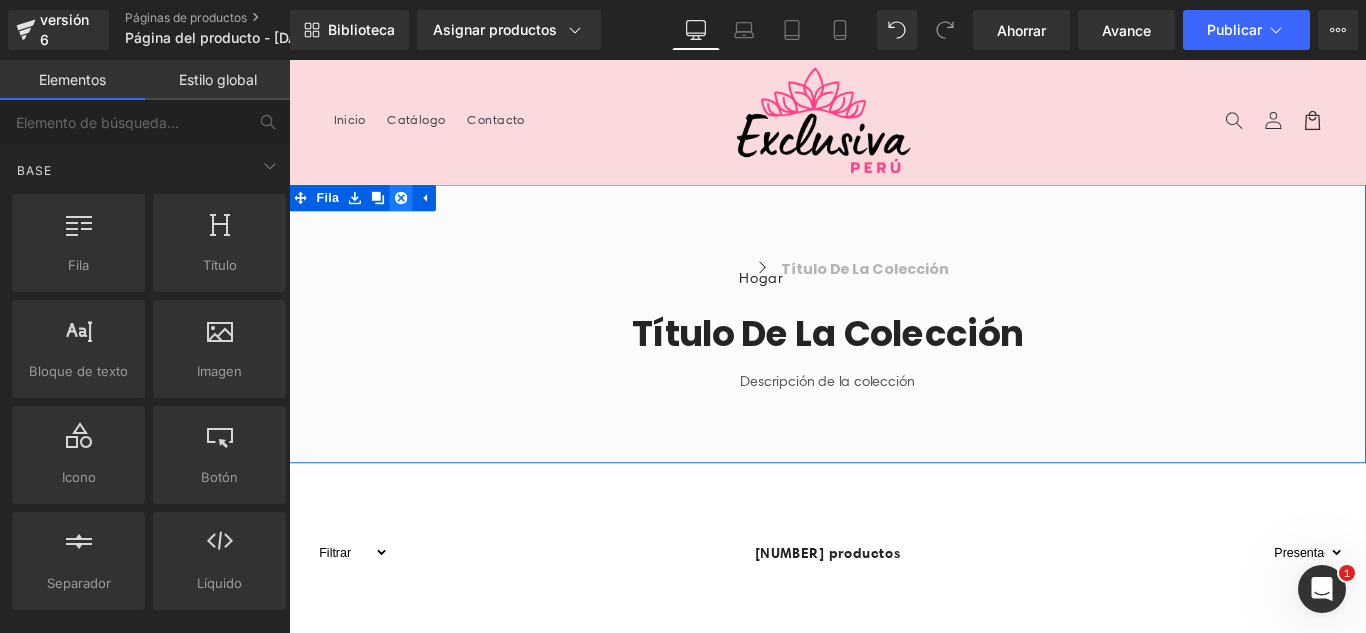 click 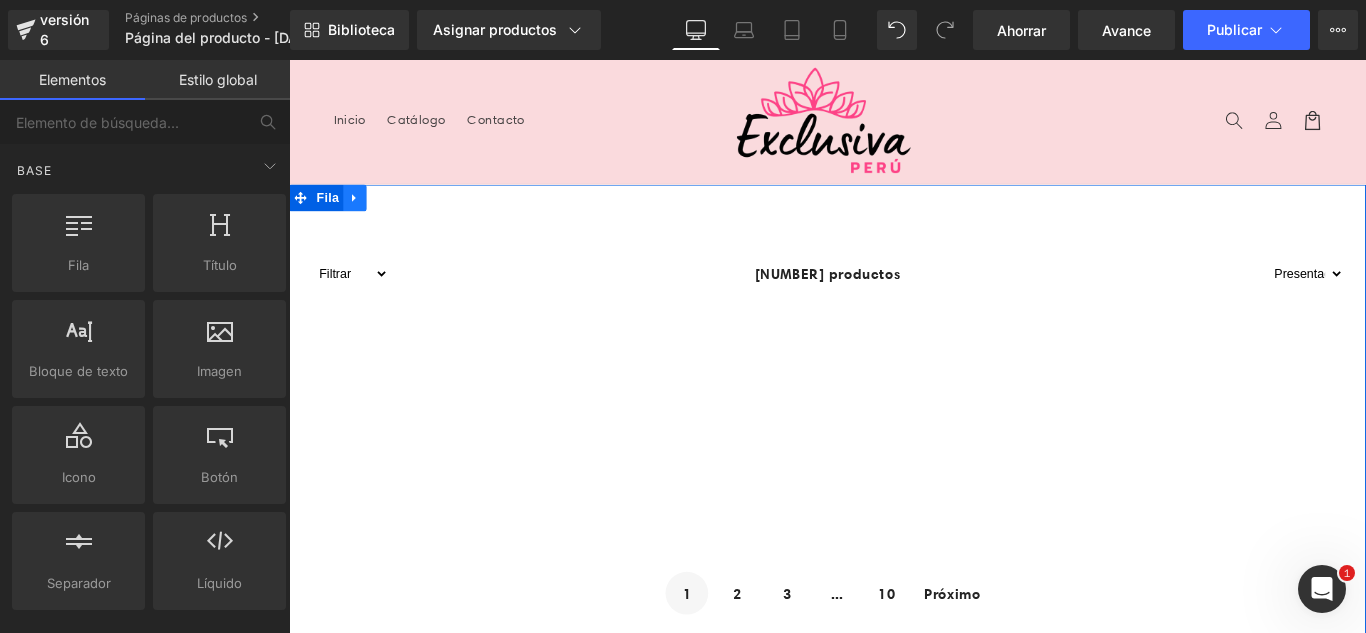 click 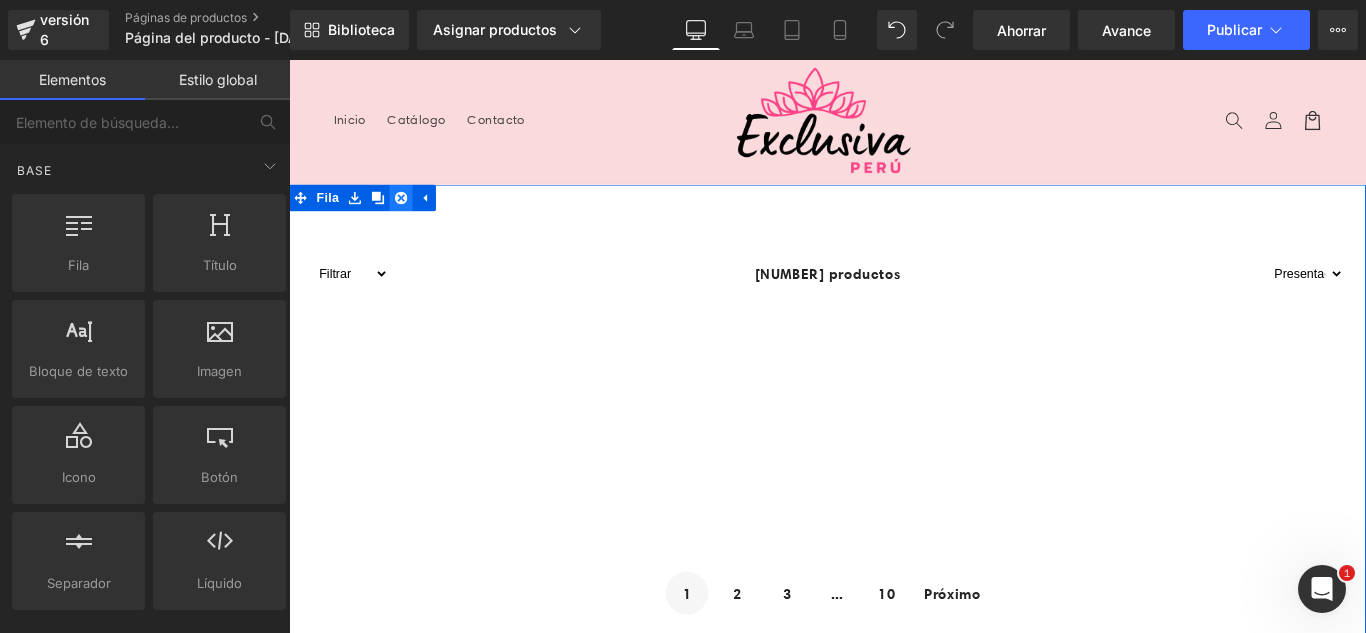 click 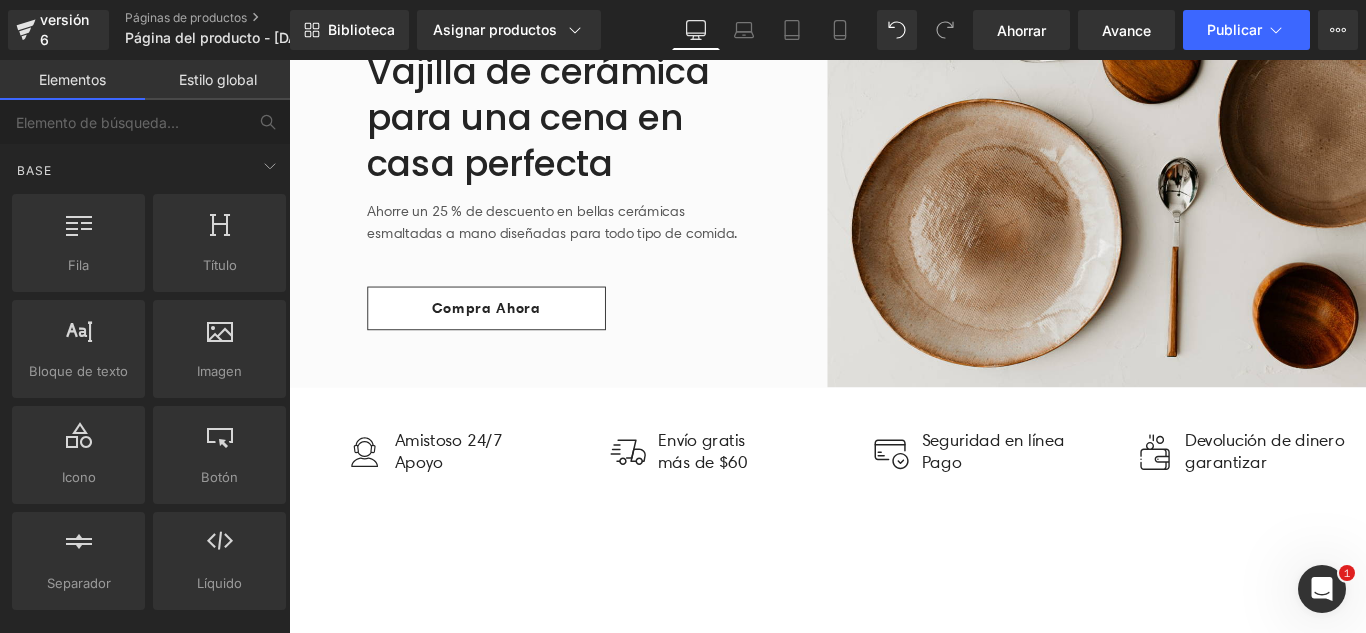 scroll, scrollTop: 0, scrollLeft: 0, axis: both 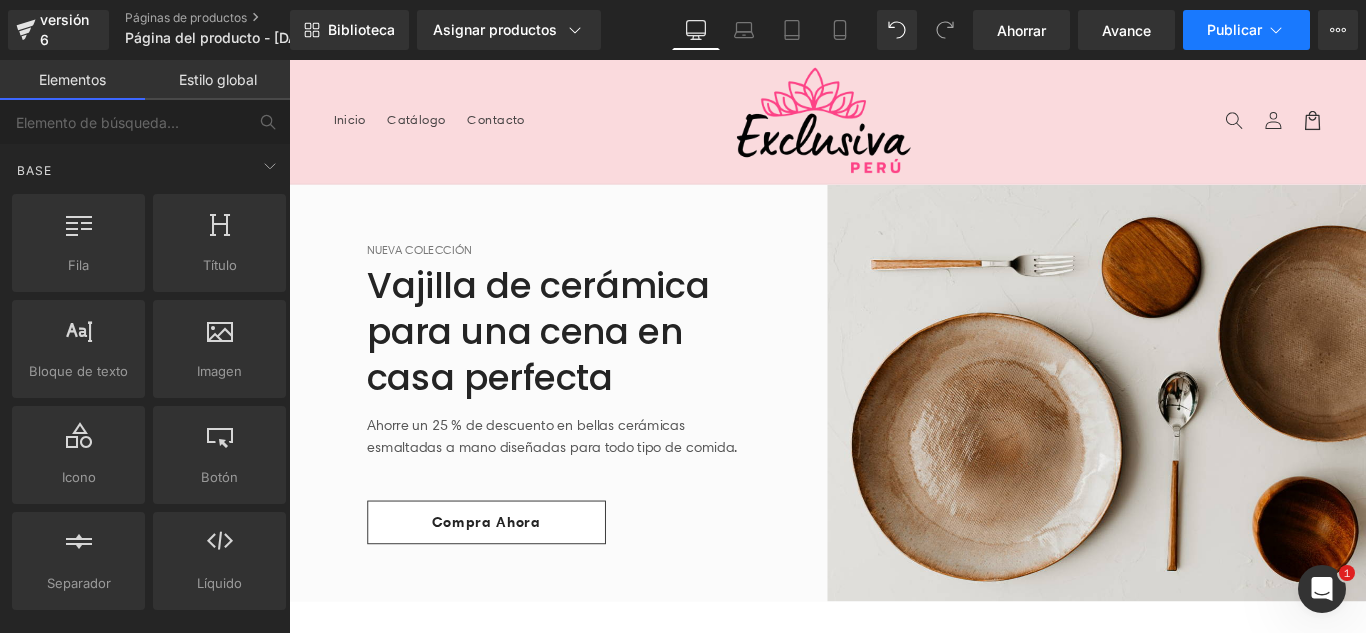click on "Publicar" at bounding box center (1234, 29) 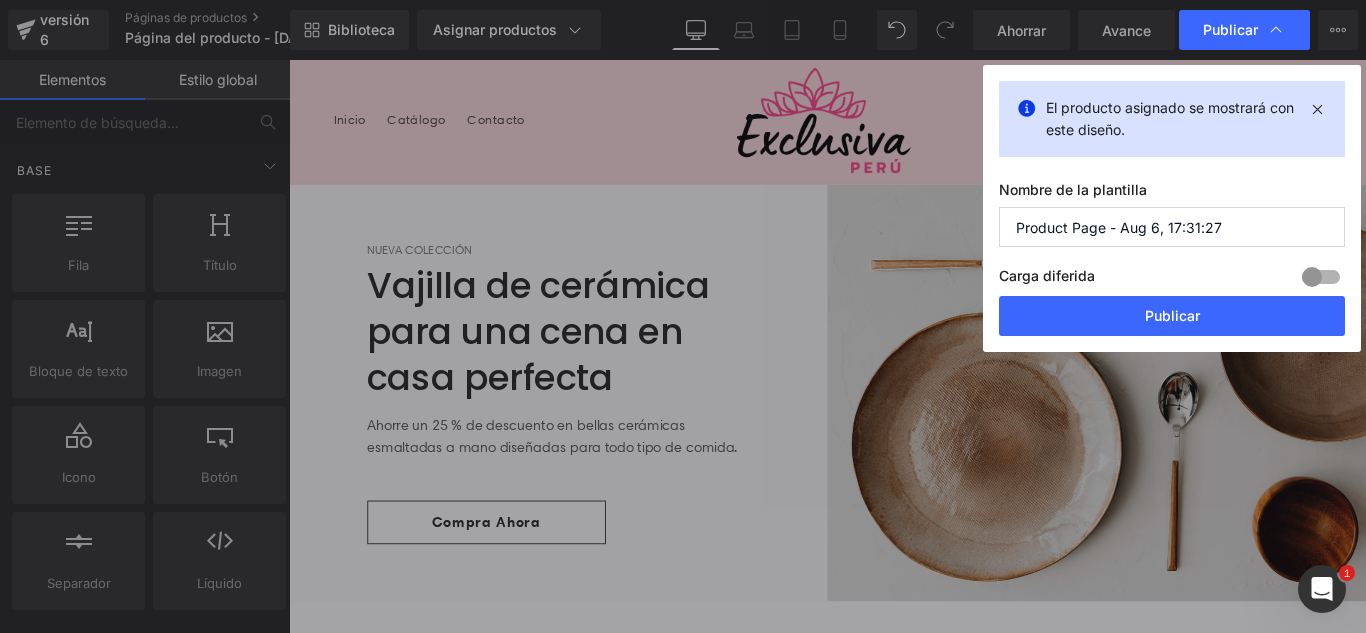 click on "Product Page - Aug 6, 17:31:27" at bounding box center [1172, 227] 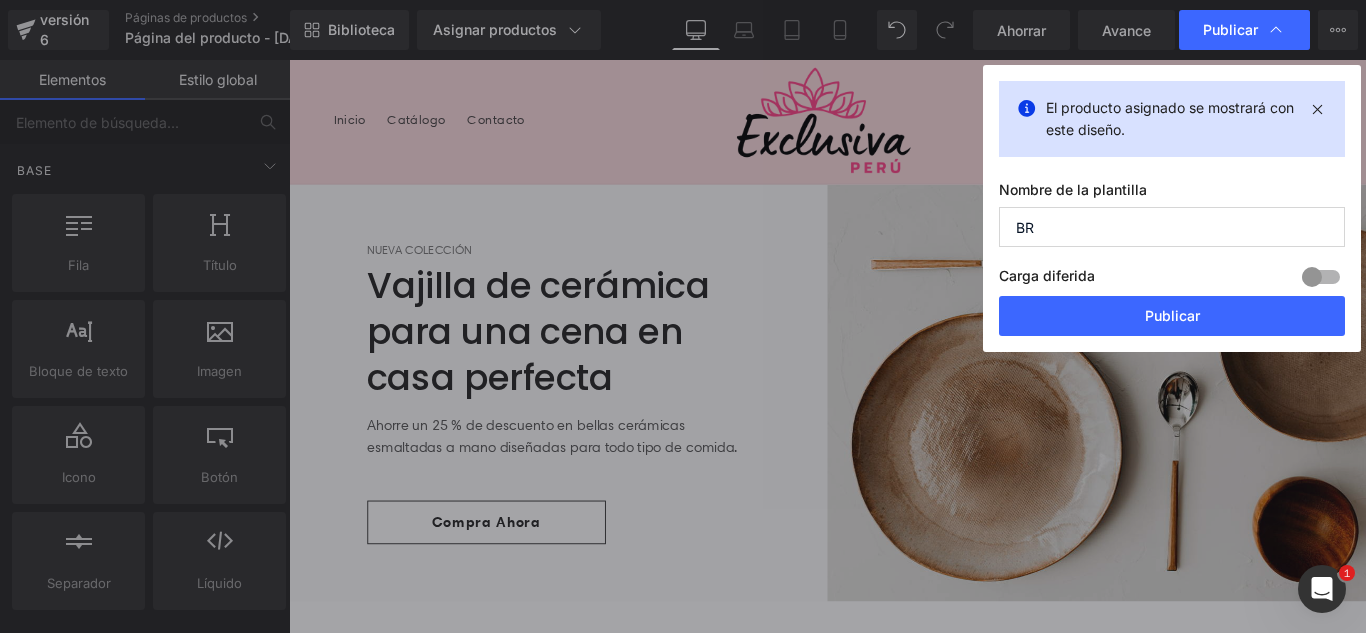 type on "B" 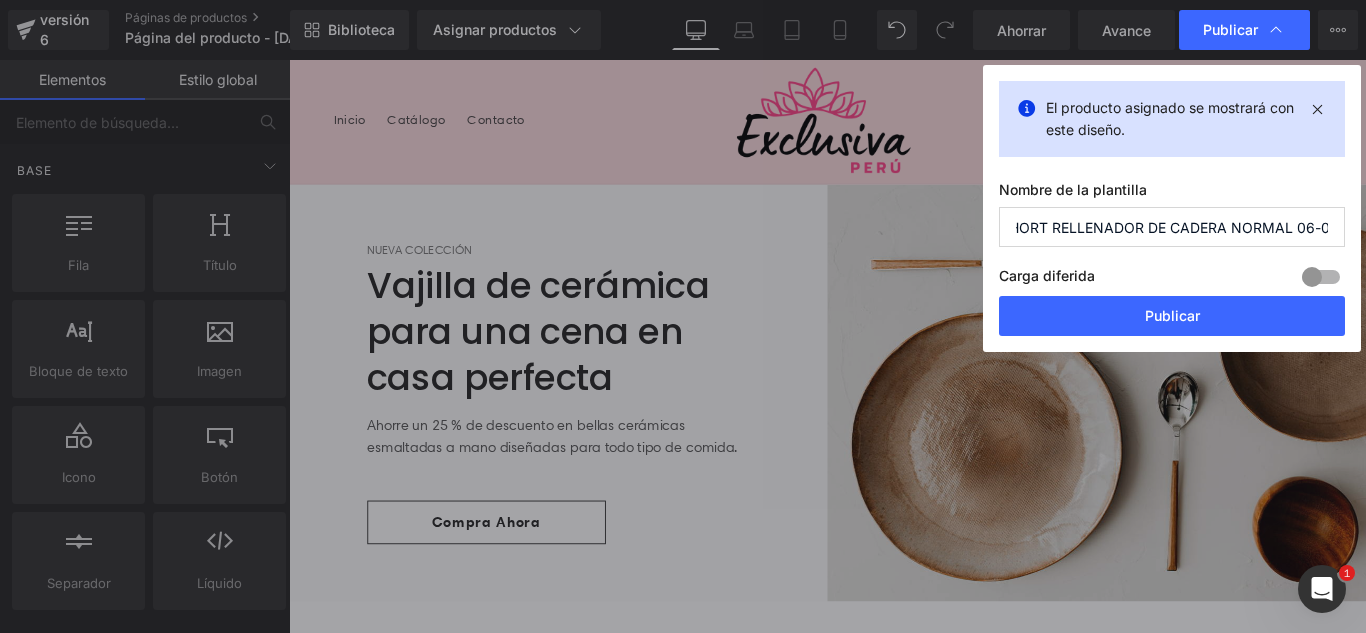 scroll, scrollTop: 0, scrollLeft: 24, axis: horizontal 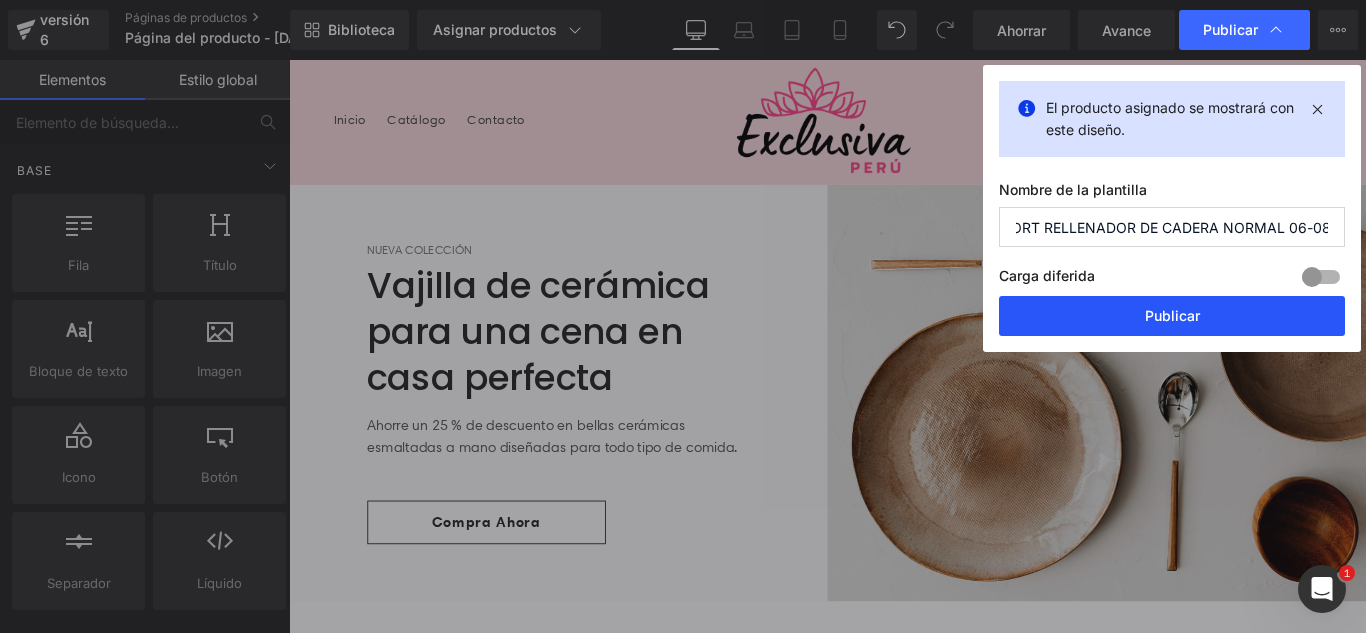 type on "SHORT RELLENADOR DE CADERA NORMAL 06-08" 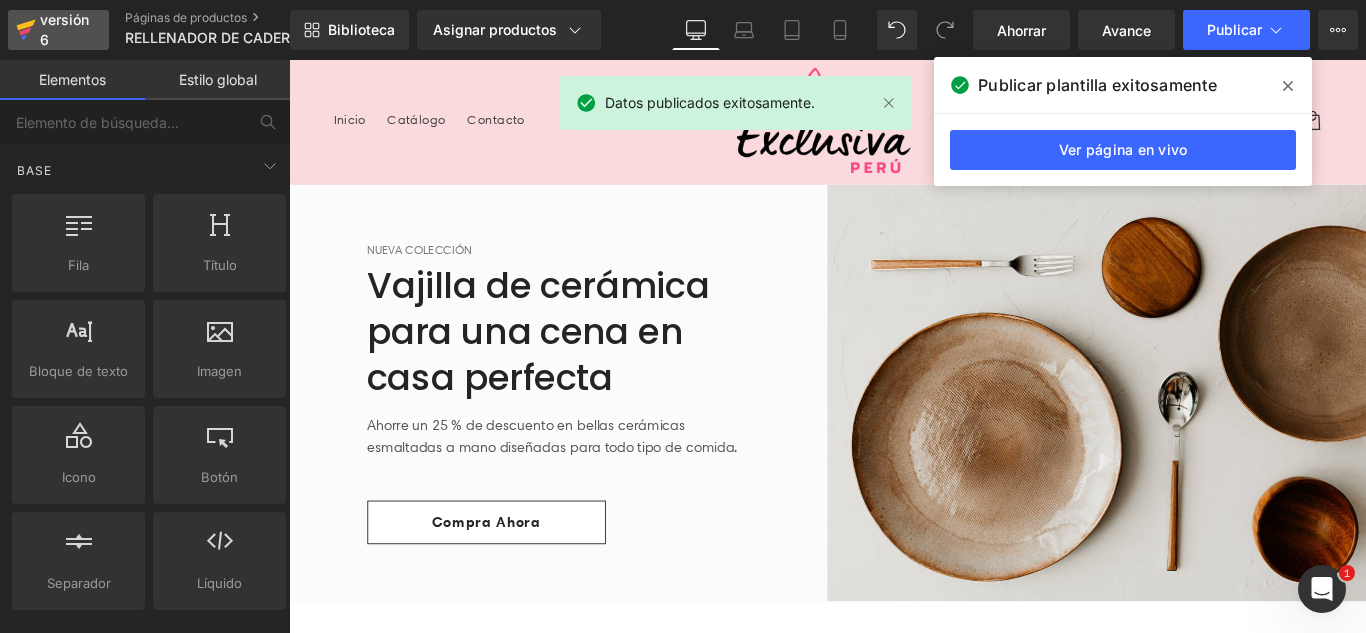 click 